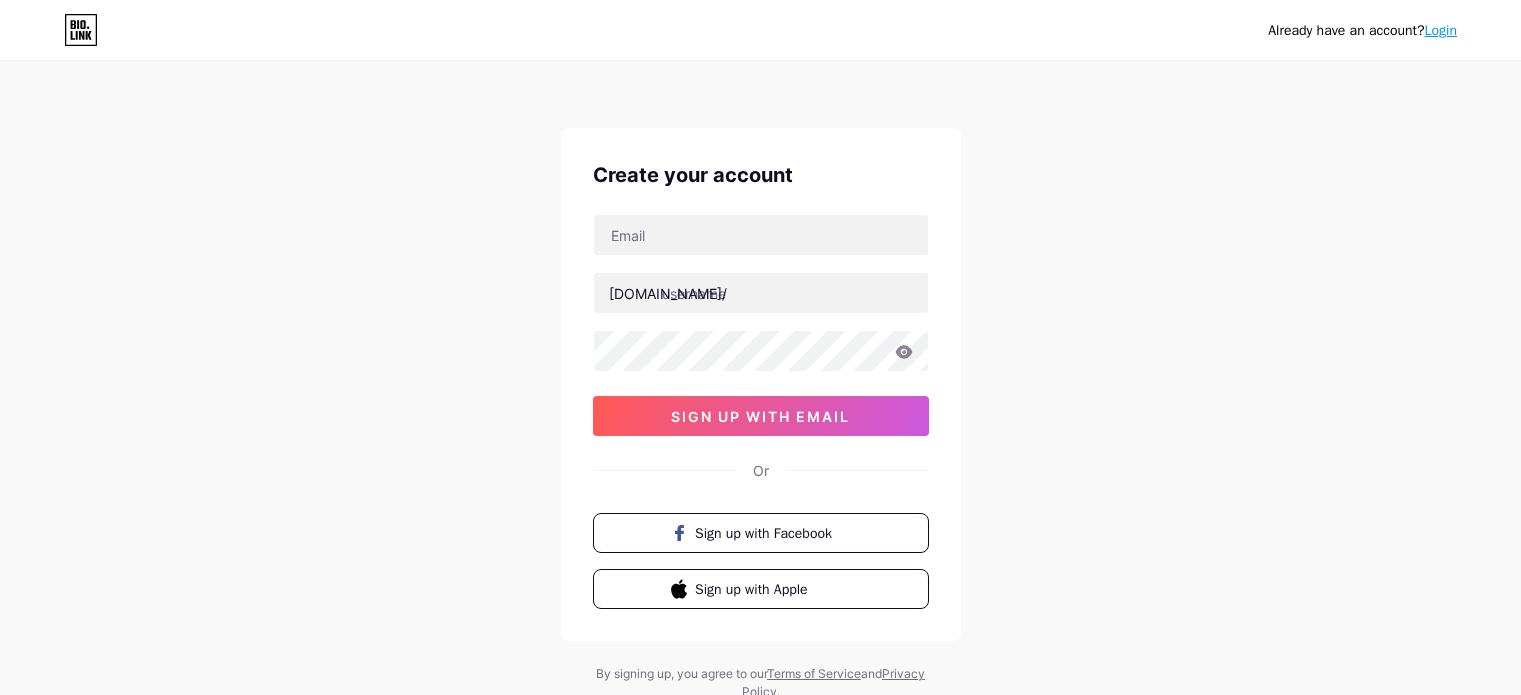 scroll, scrollTop: 0, scrollLeft: 0, axis: both 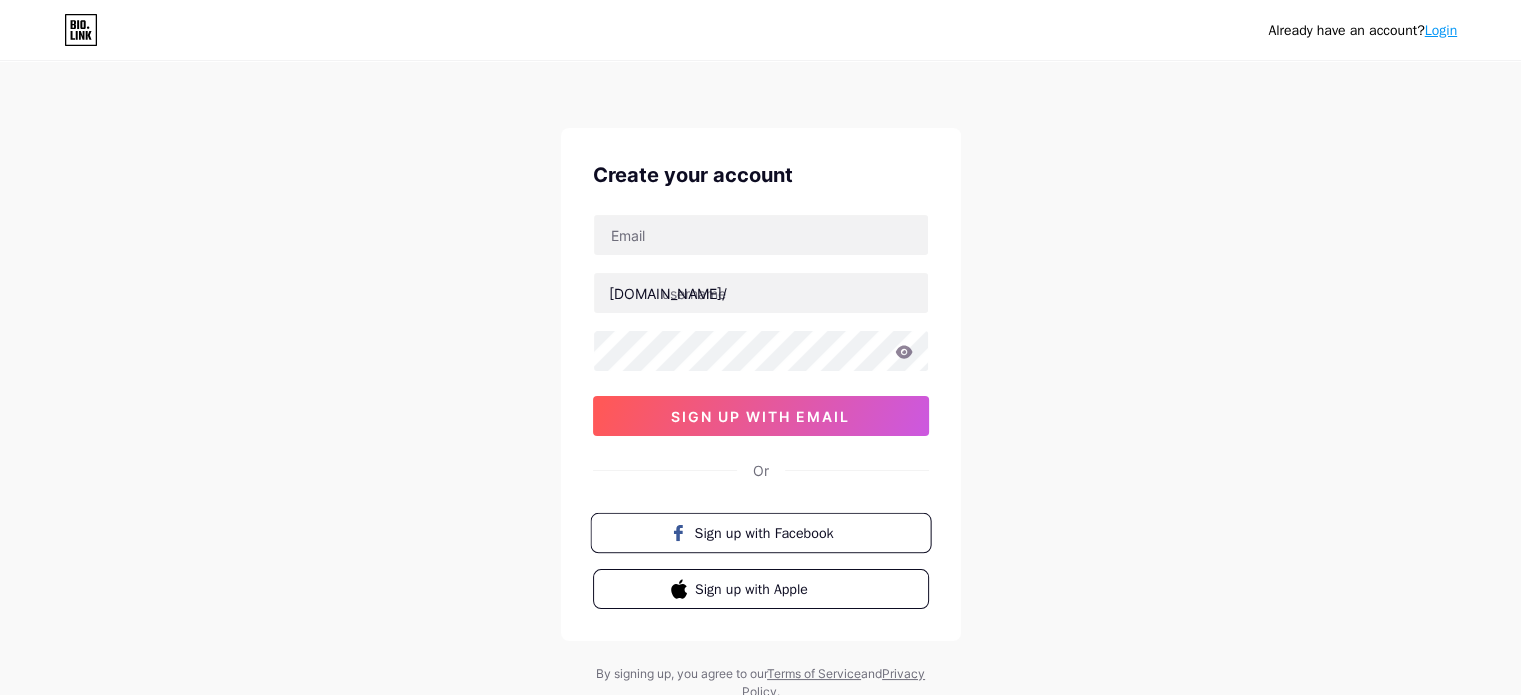 click on "Sign up with Facebook" at bounding box center (760, 533) 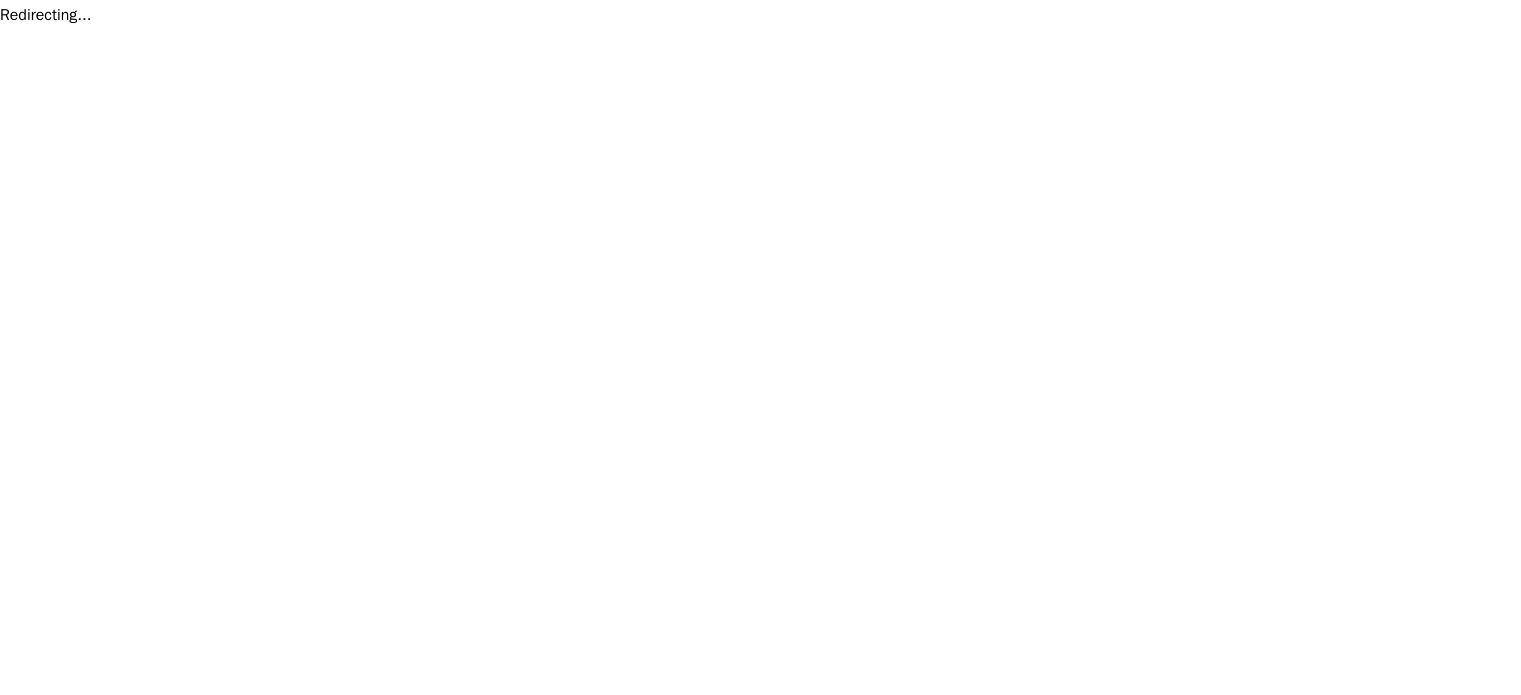 scroll, scrollTop: 0, scrollLeft: 0, axis: both 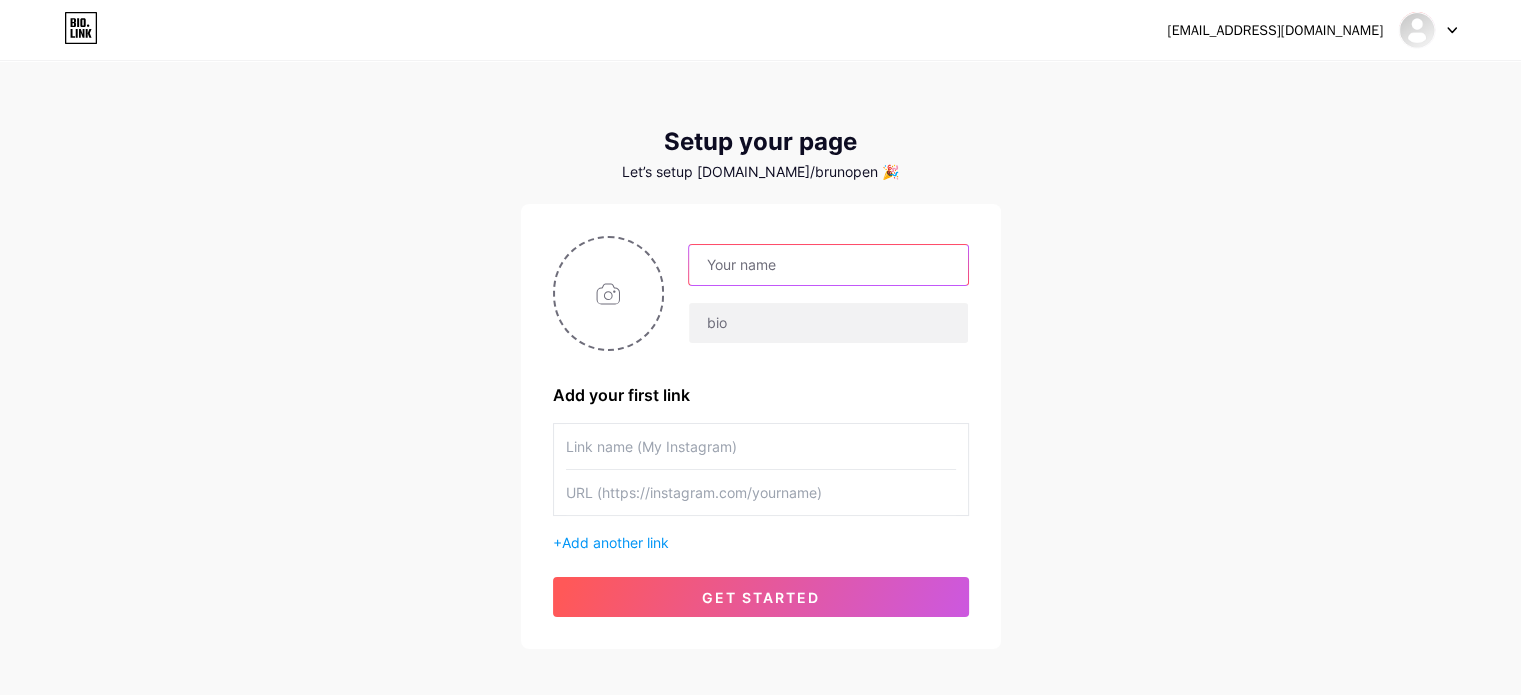 click at bounding box center (828, 265) 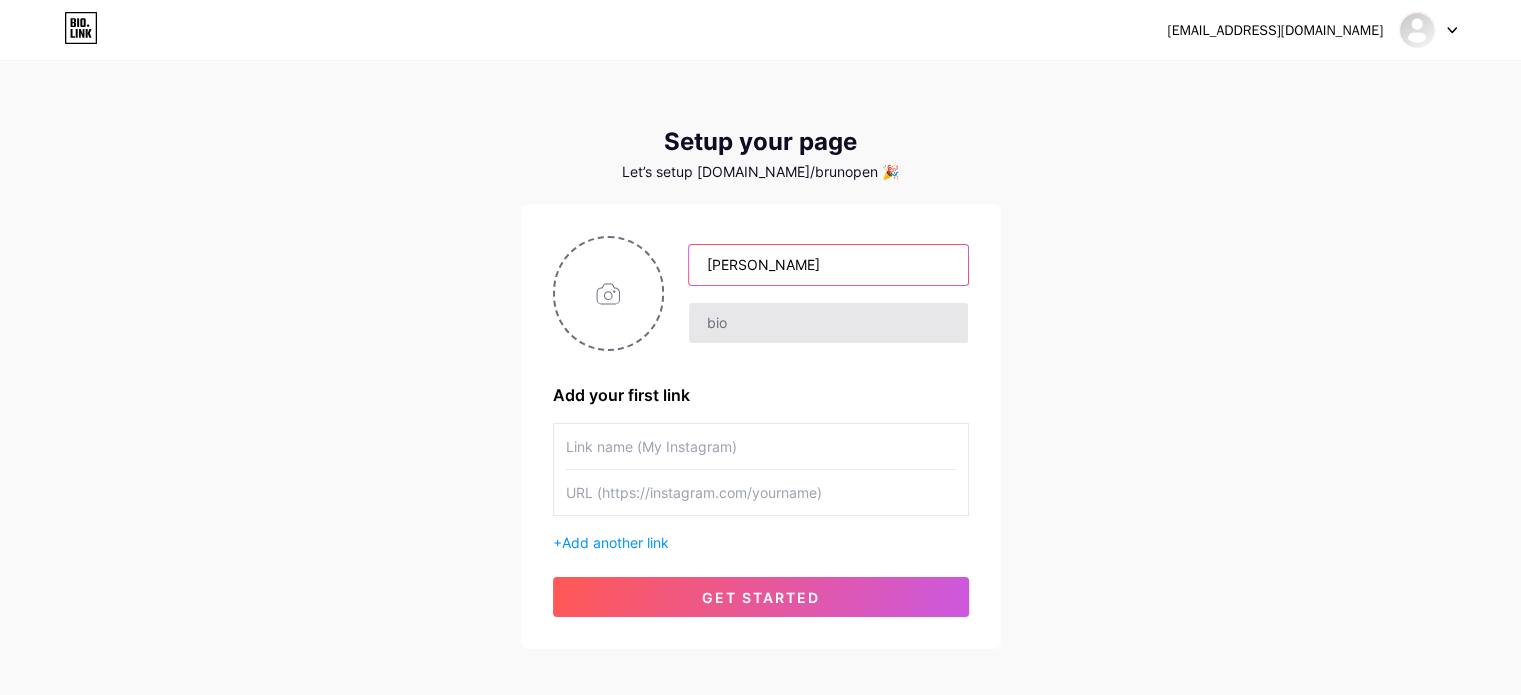 type on "[PERSON_NAME]" 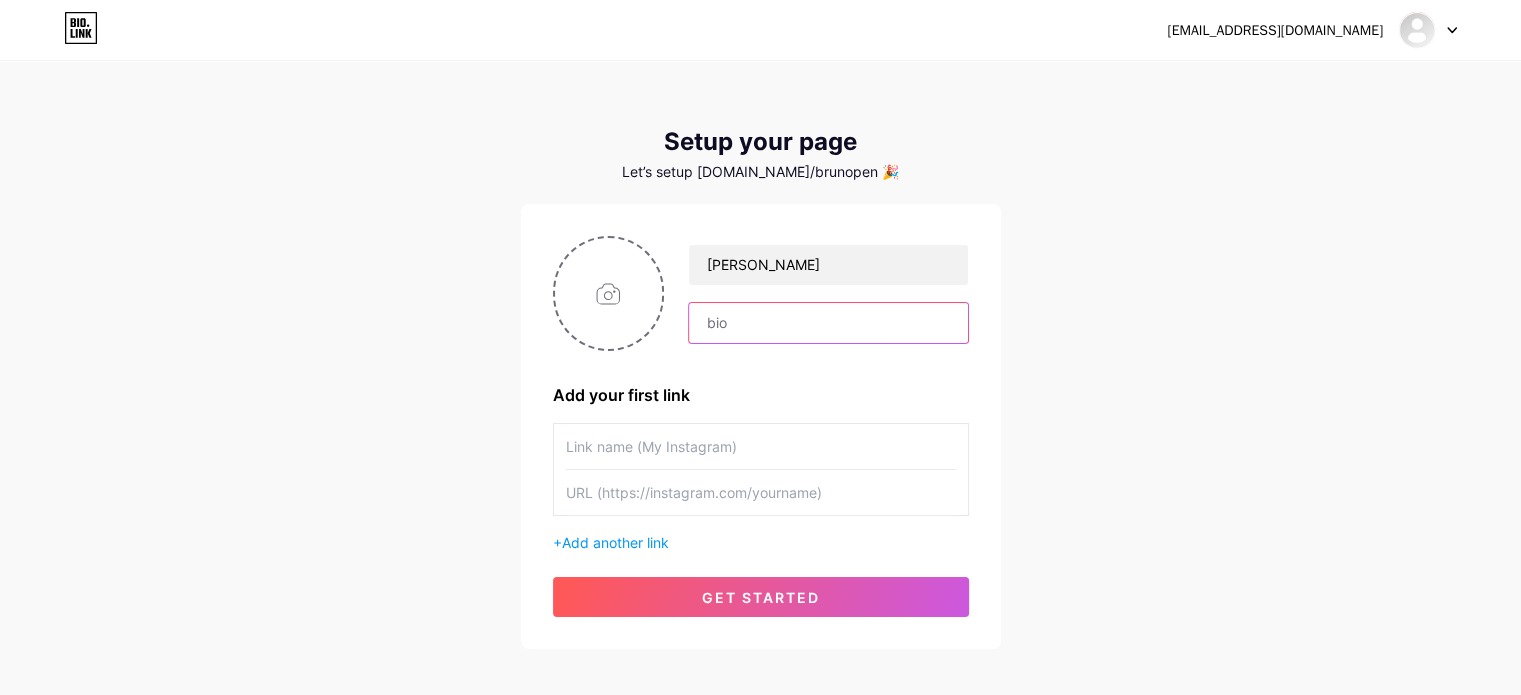 click at bounding box center [828, 323] 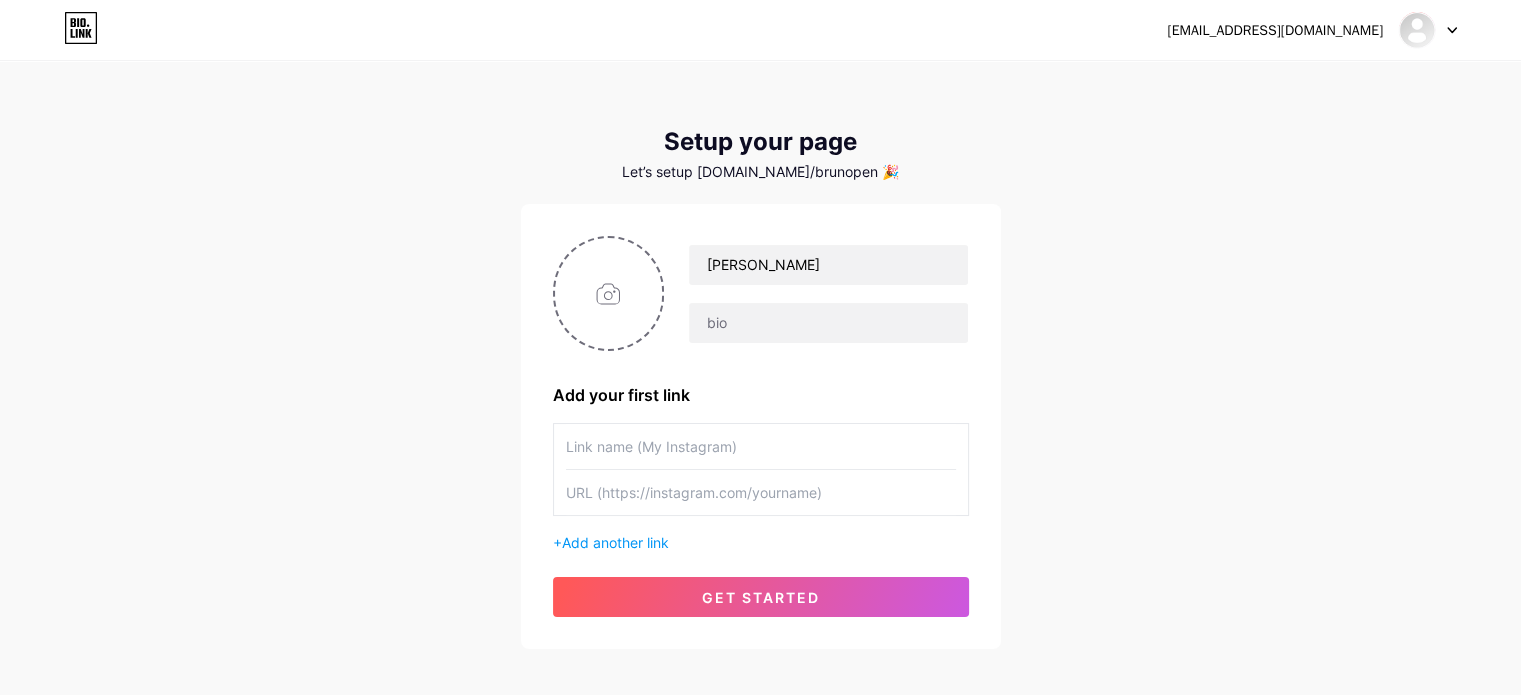 click on "Bruno Penha         Add your first link
+  Add another link     get started" at bounding box center [761, 426] 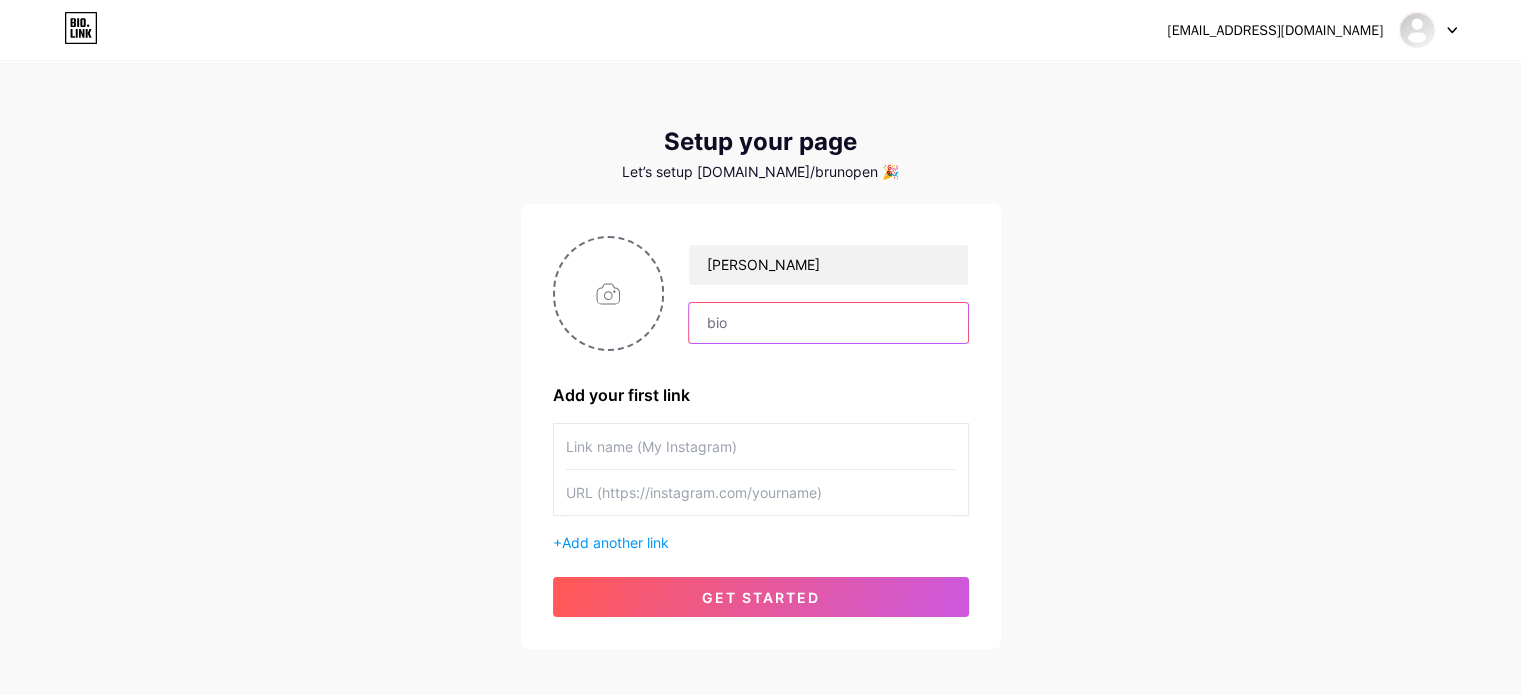 click at bounding box center (828, 323) 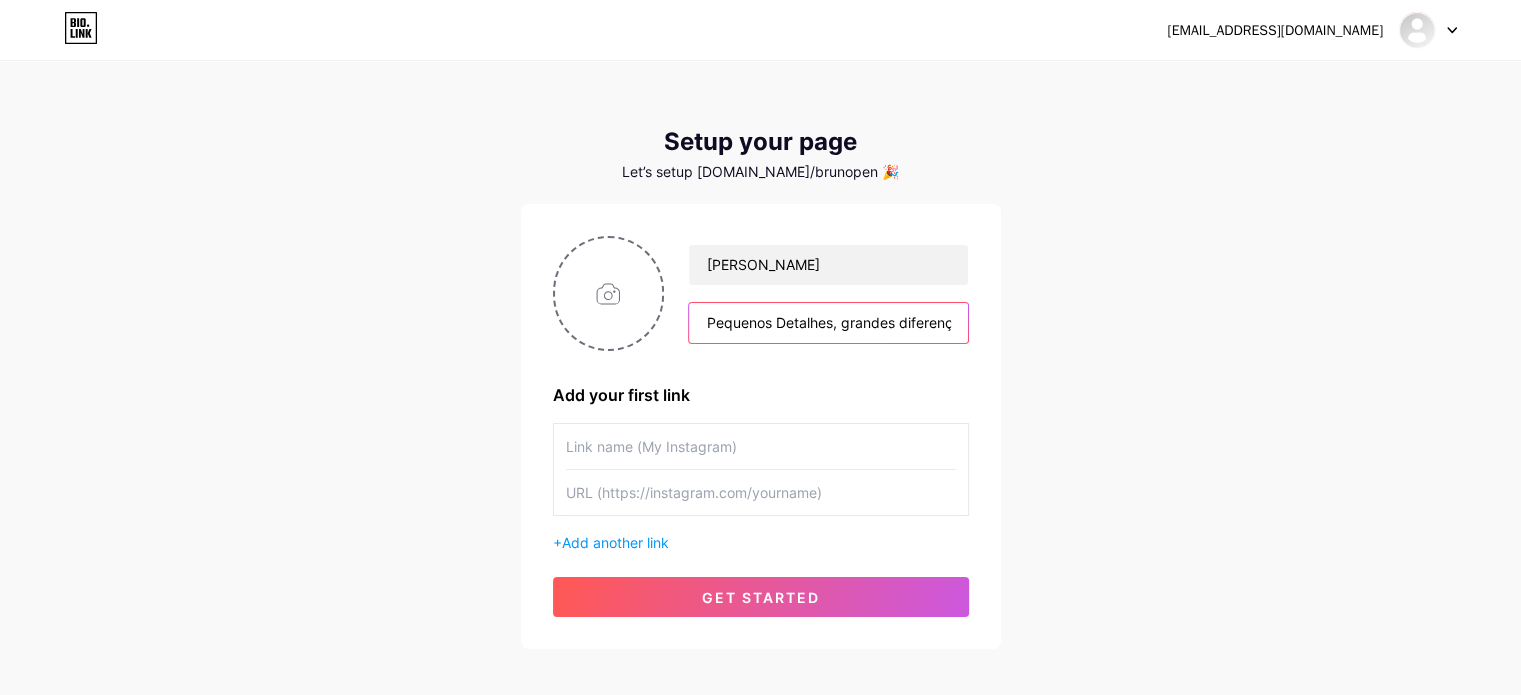 scroll, scrollTop: 0, scrollLeft: 23, axis: horizontal 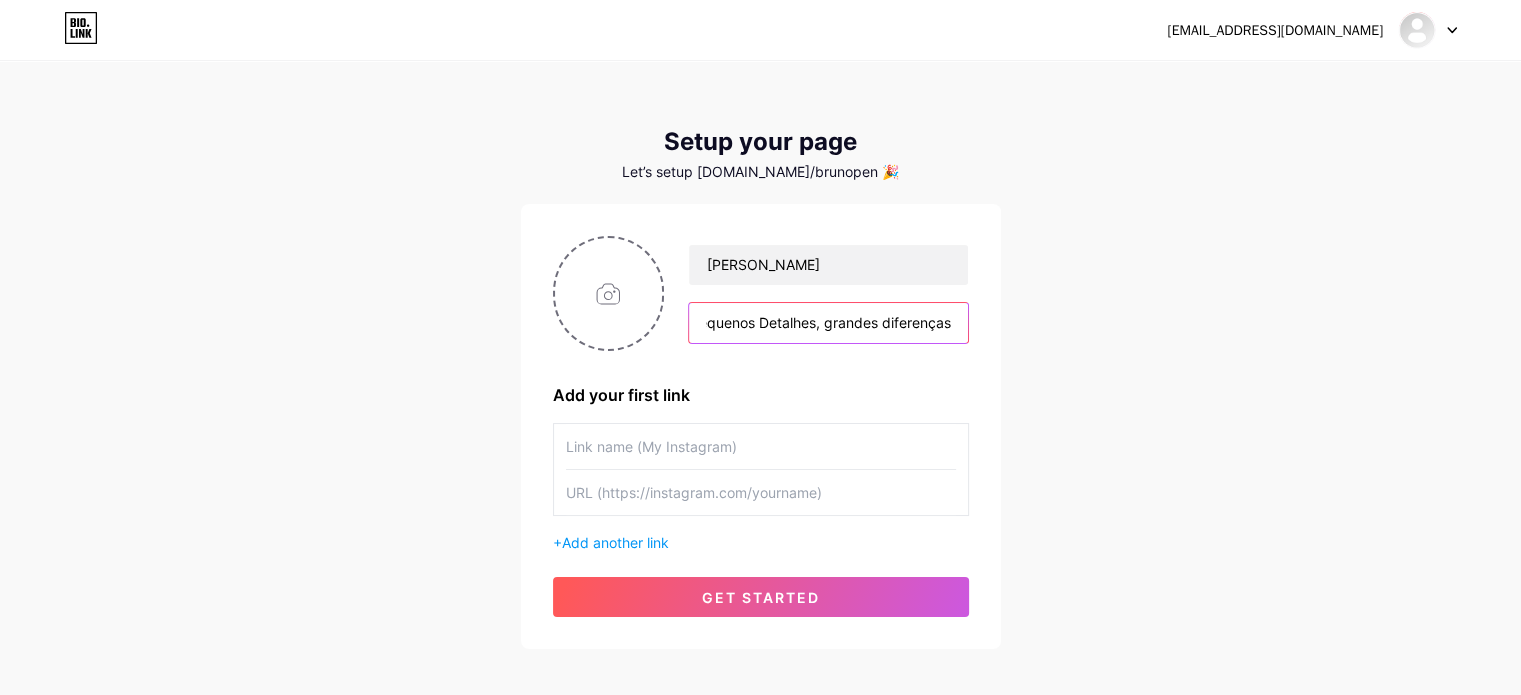 click on "Pequenos Detalhes, grandes diferenças" at bounding box center (828, 323) 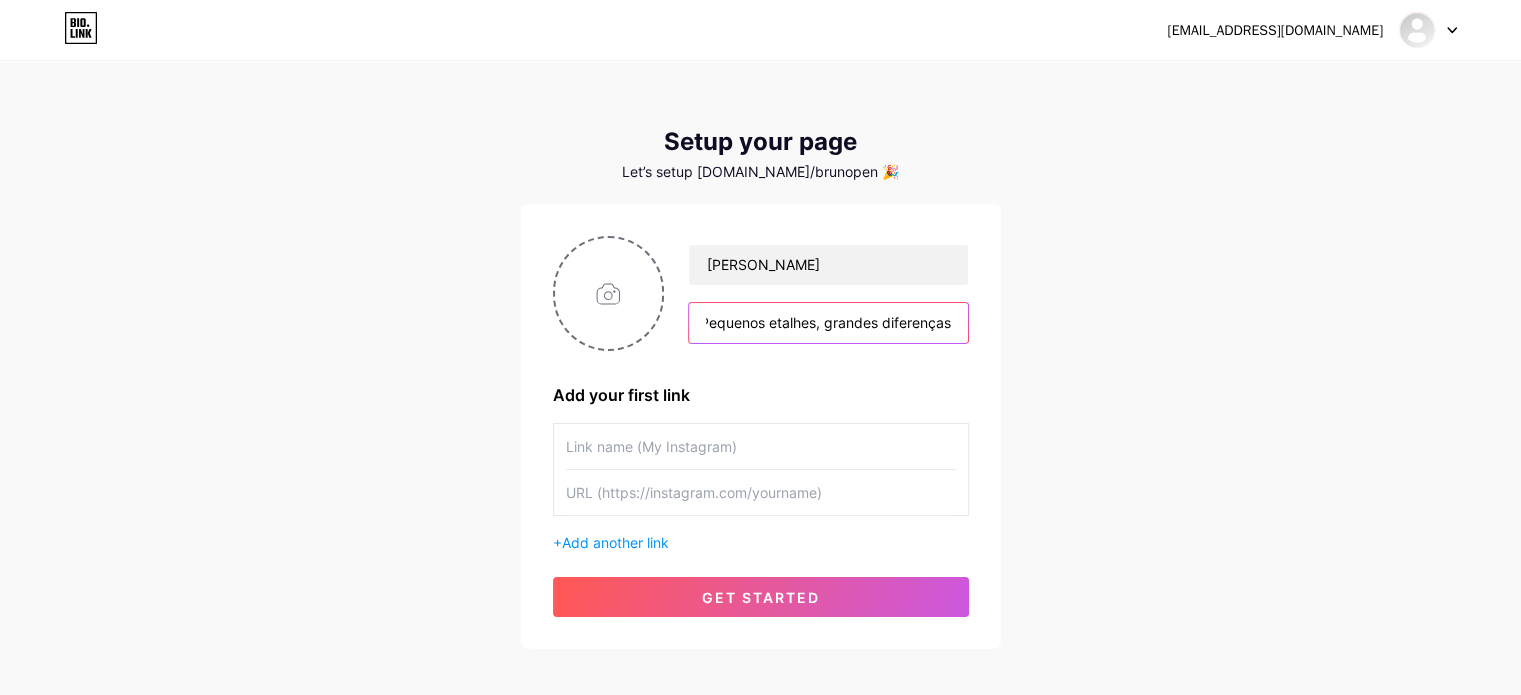 scroll, scrollTop: 0, scrollLeft: 12, axis: horizontal 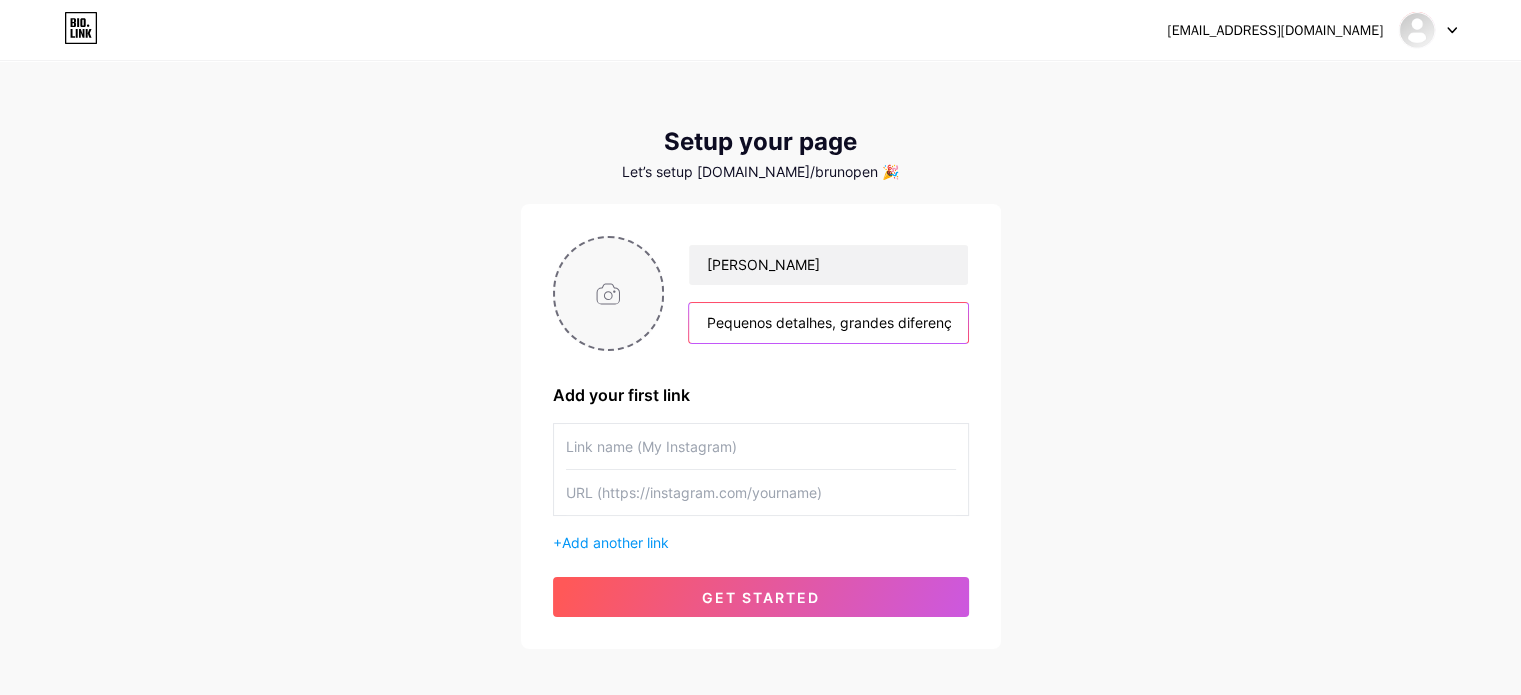 drag, startPoint x: 806, startPoint y: 323, endPoint x: 585, endPoint y: 332, distance: 221.18318 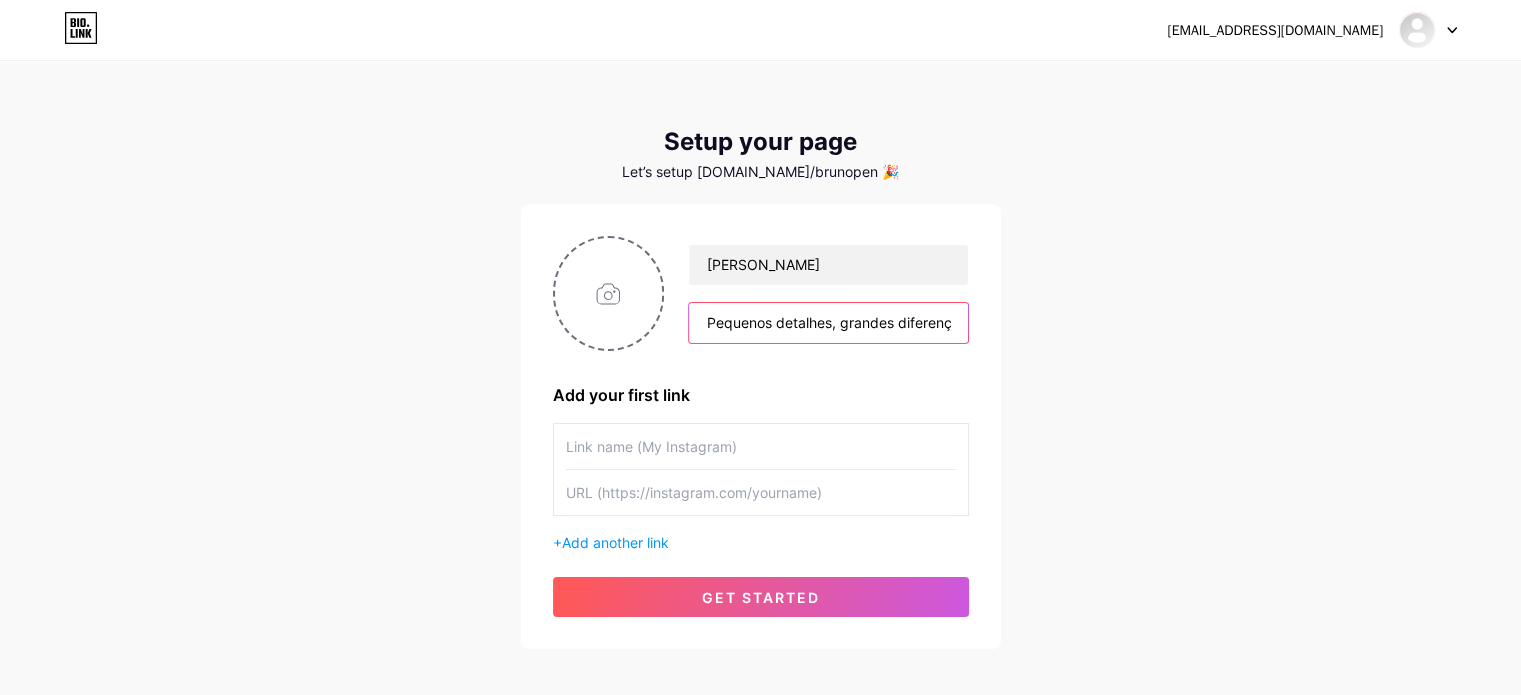 scroll, scrollTop: 0, scrollLeft: 21, axis: horizontal 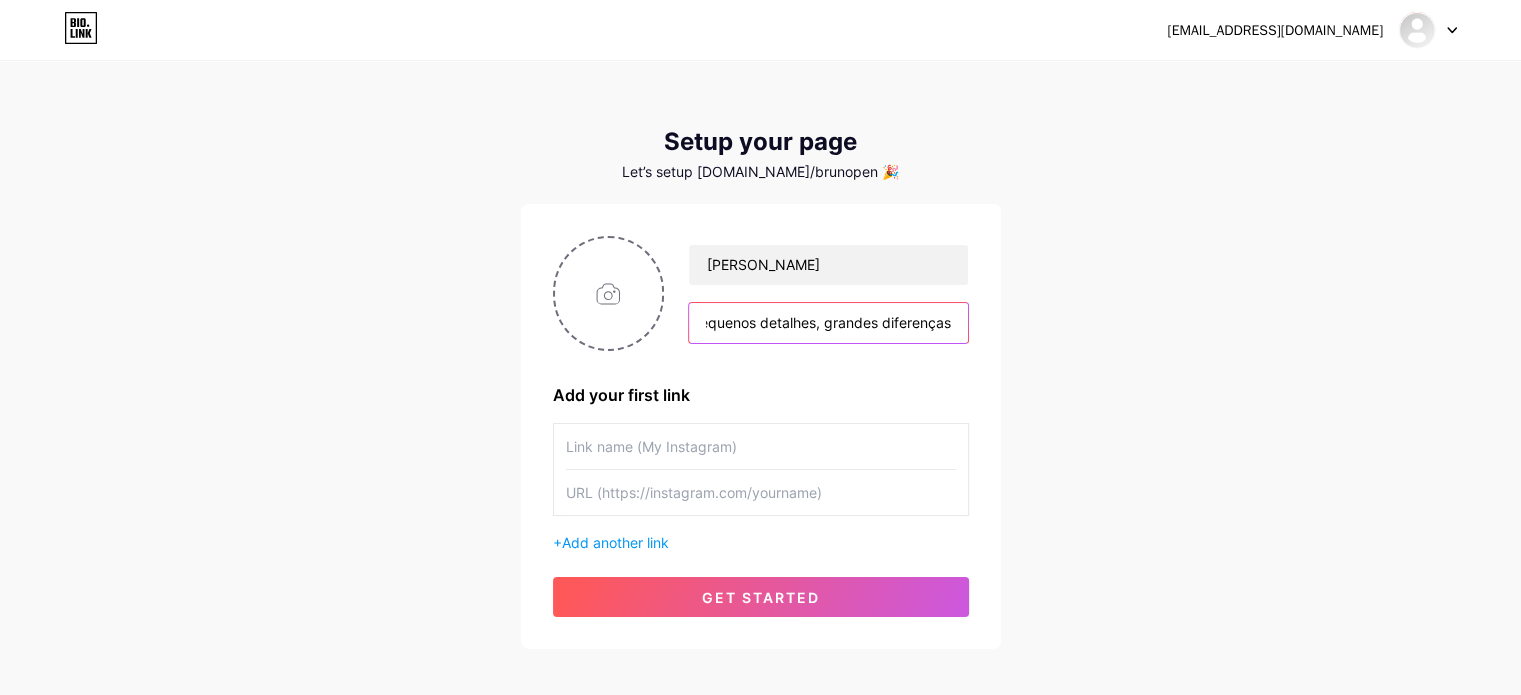 drag, startPoint x: 896, startPoint y: 323, endPoint x: 1096, endPoint y: 310, distance: 200.42206 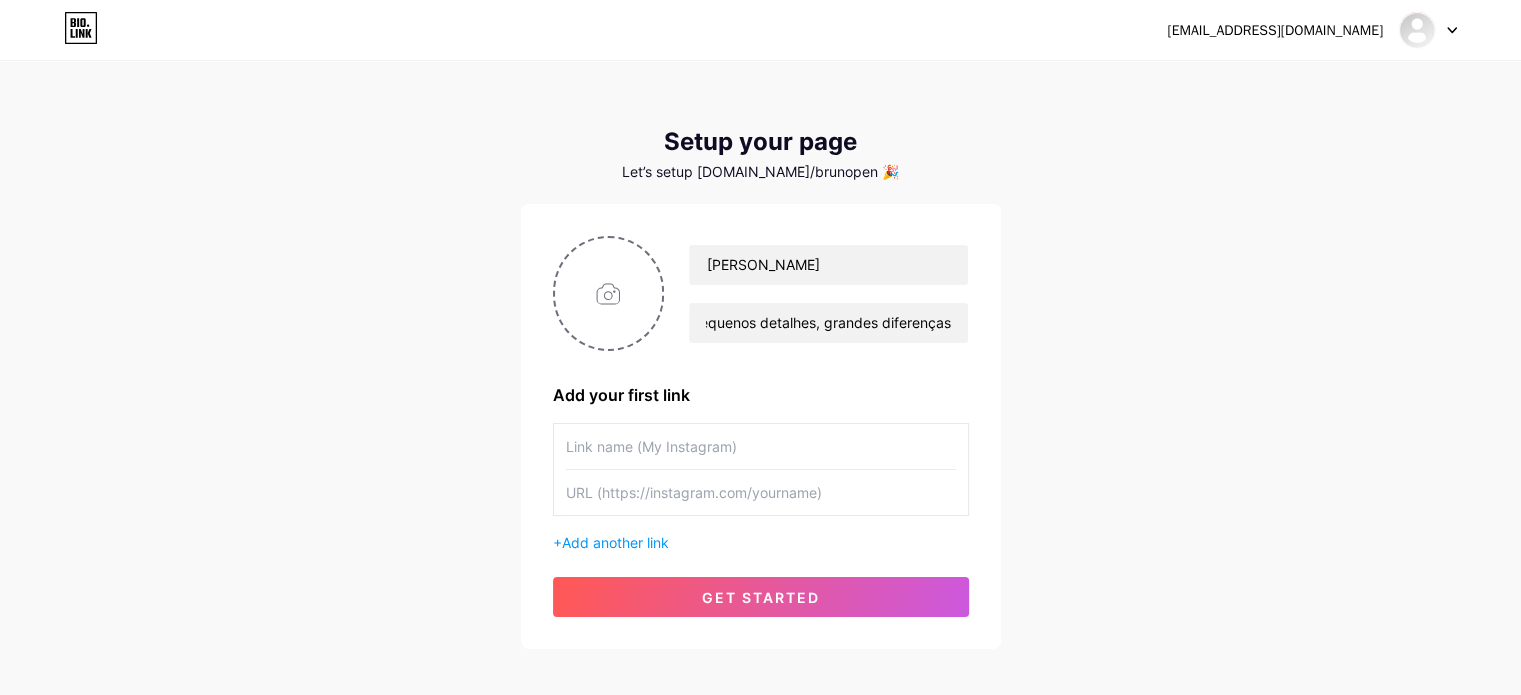 click on "brunopenha_ag@hotmail.com           Dashboard     Logout   Setup your page   Let’s setup bio.link/brunopen 🎉               Bruno Penha     Pequenos detalhes, grandes diferenças     Add your first link
+  Add another link     get started" at bounding box center [760, 356] 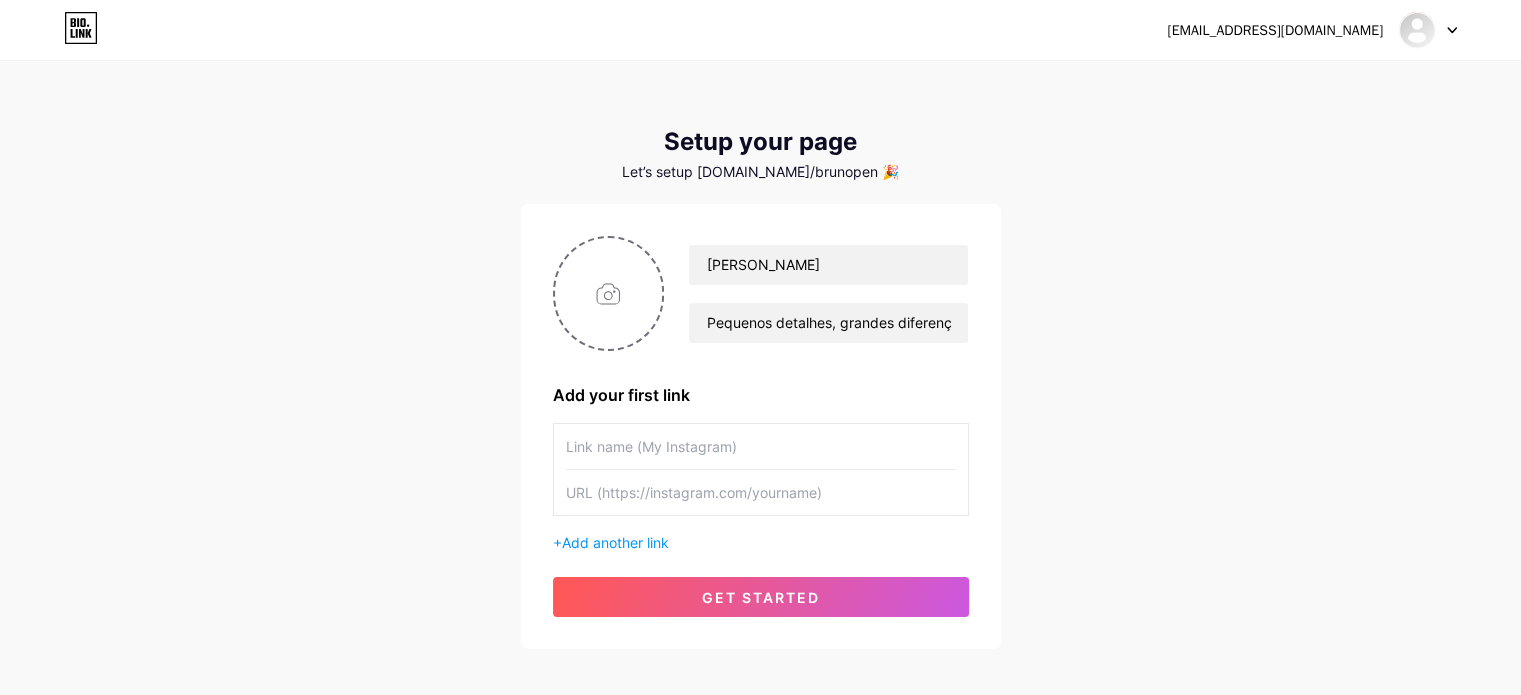 click at bounding box center (761, 446) 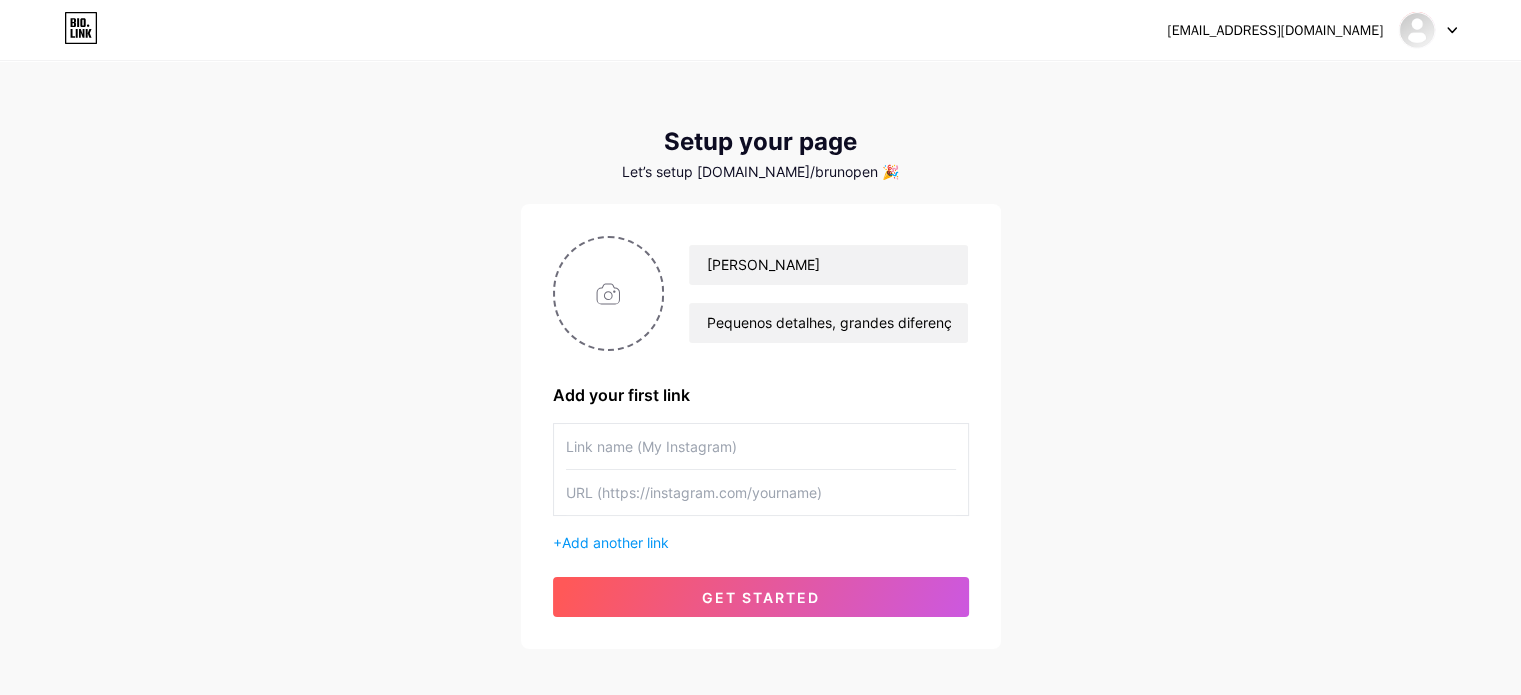 scroll, scrollTop: 66, scrollLeft: 0, axis: vertical 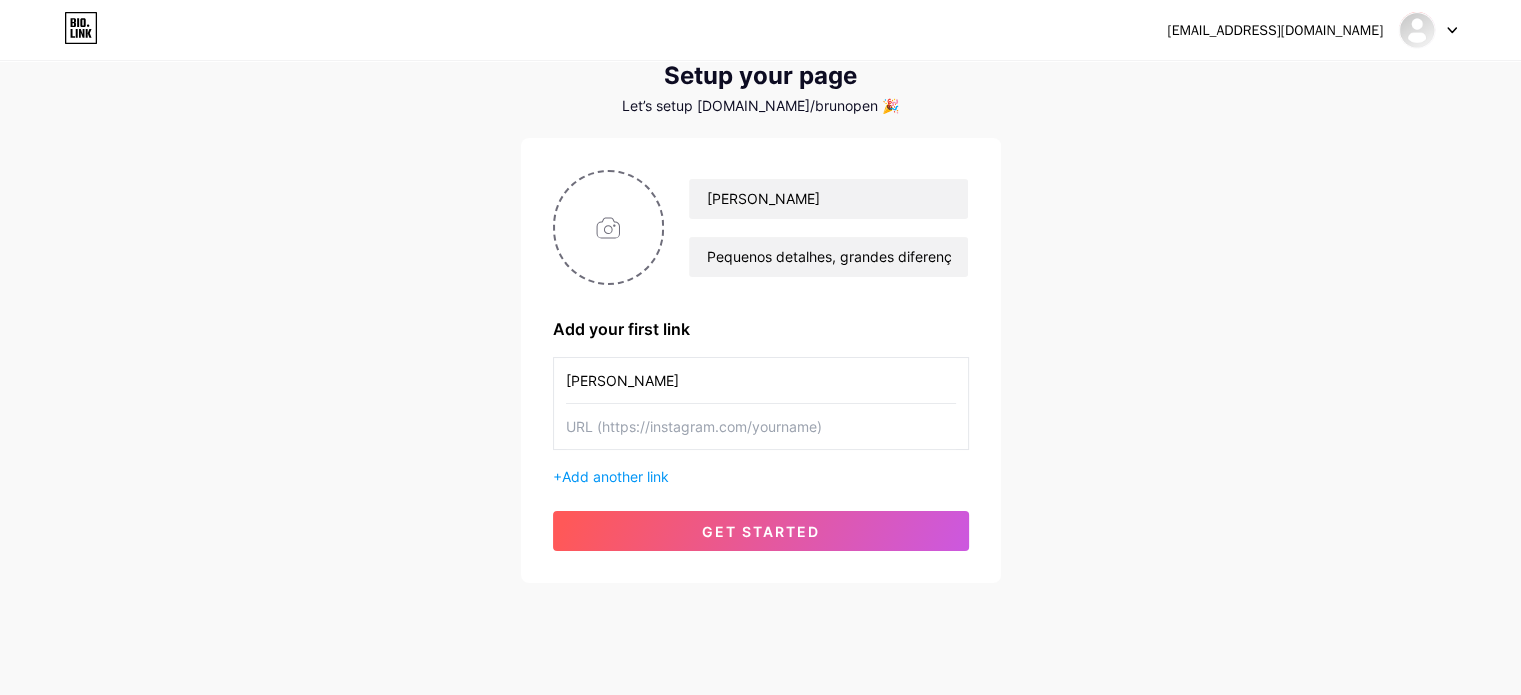 type on "Bruno" 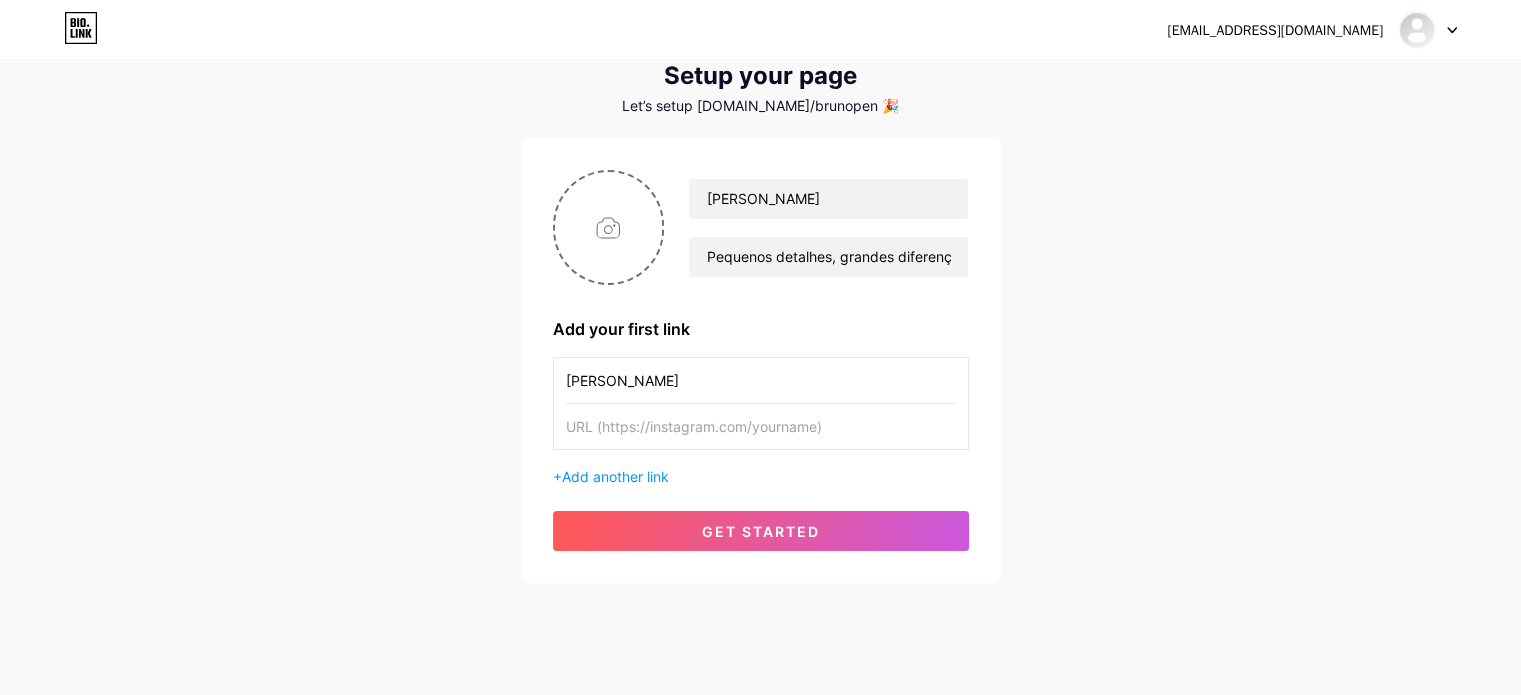 paste on "https://www.facebook.com/ximperbp/" 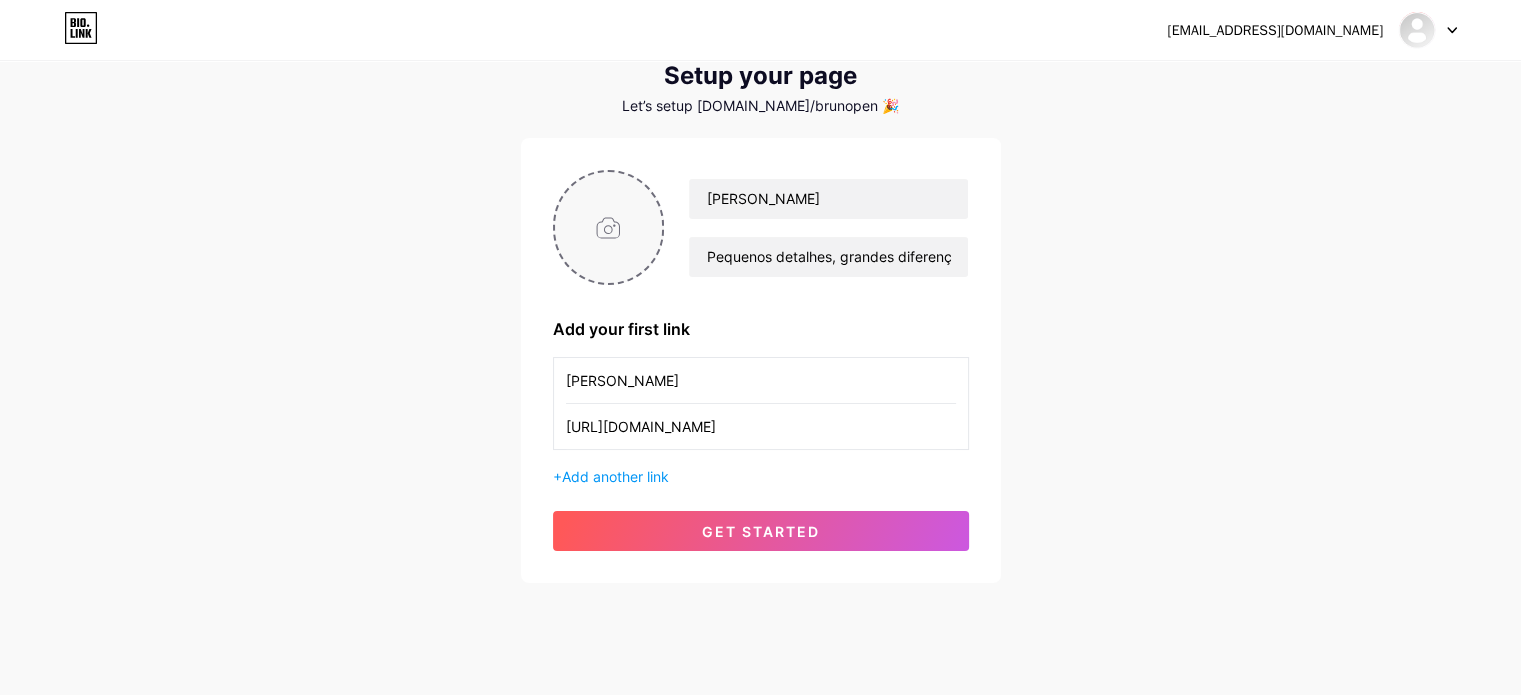 type on "https://www.facebook.com/ximperbp/" 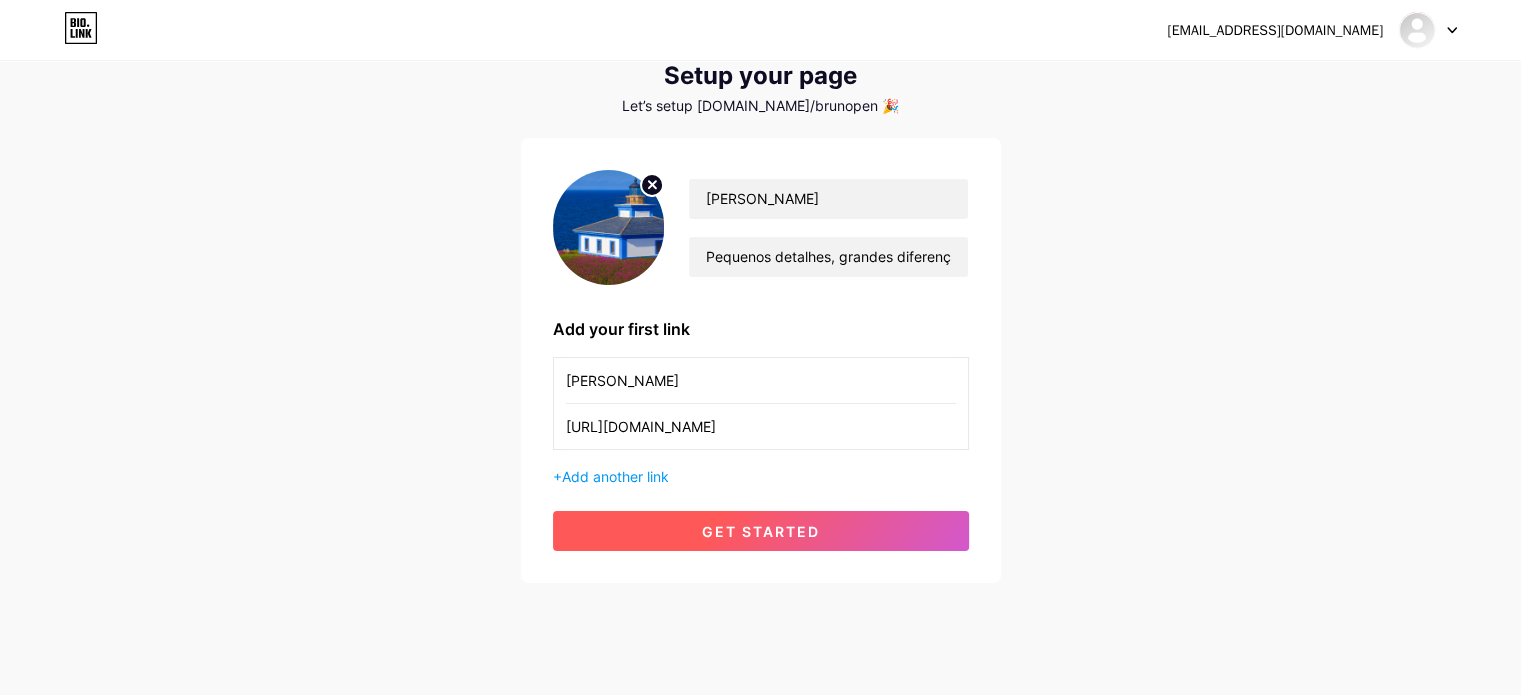 click on "get started" at bounding box center (761, 531) 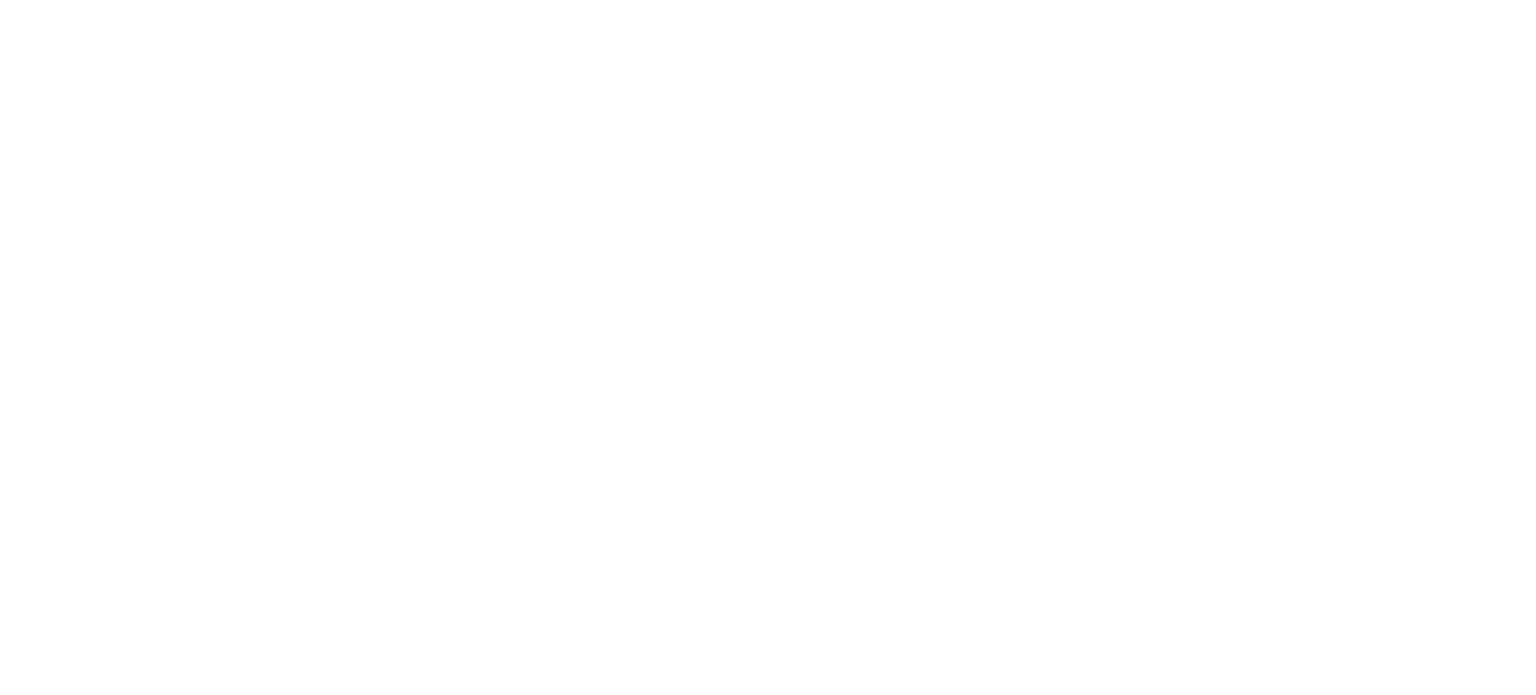 scroll, scrollTop: 0, scrollLeft: 0, axis: both 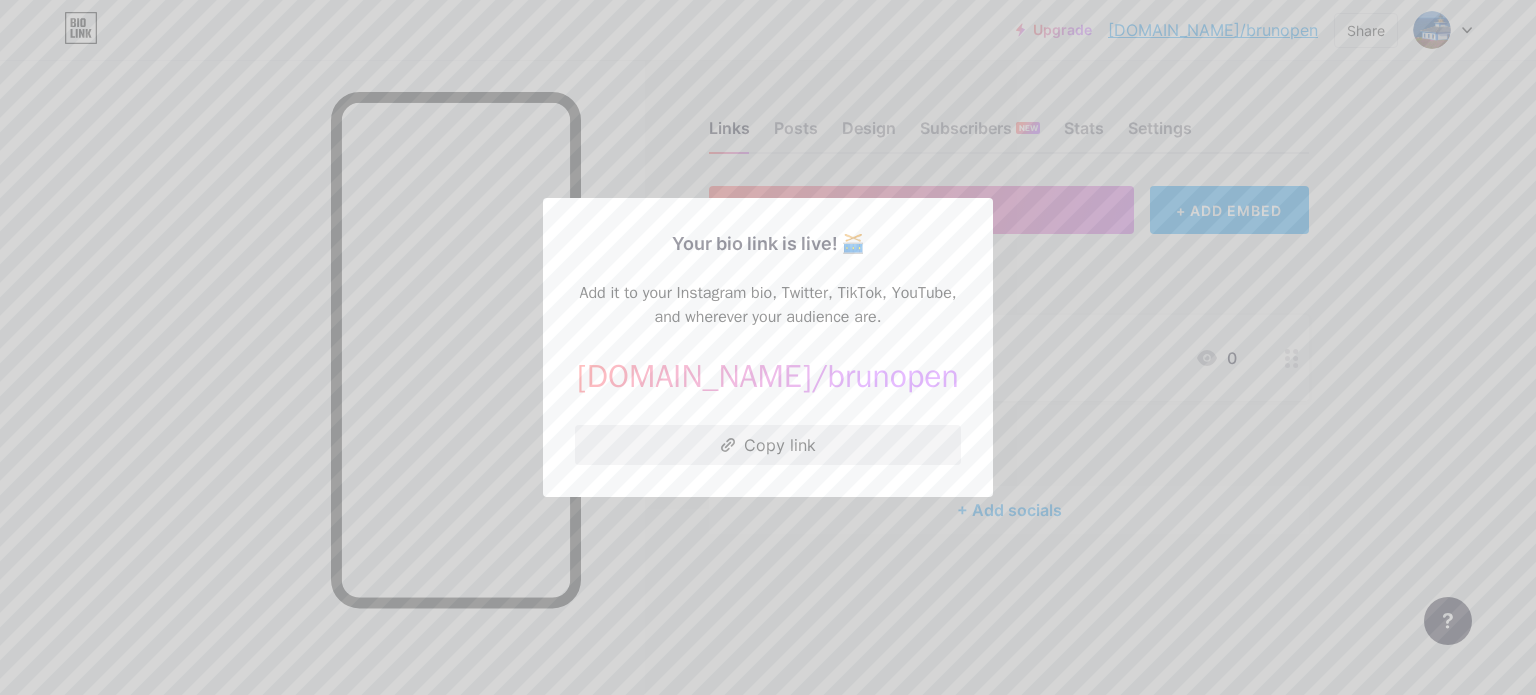 click on "Copy link" at bounding box center (768, 445) 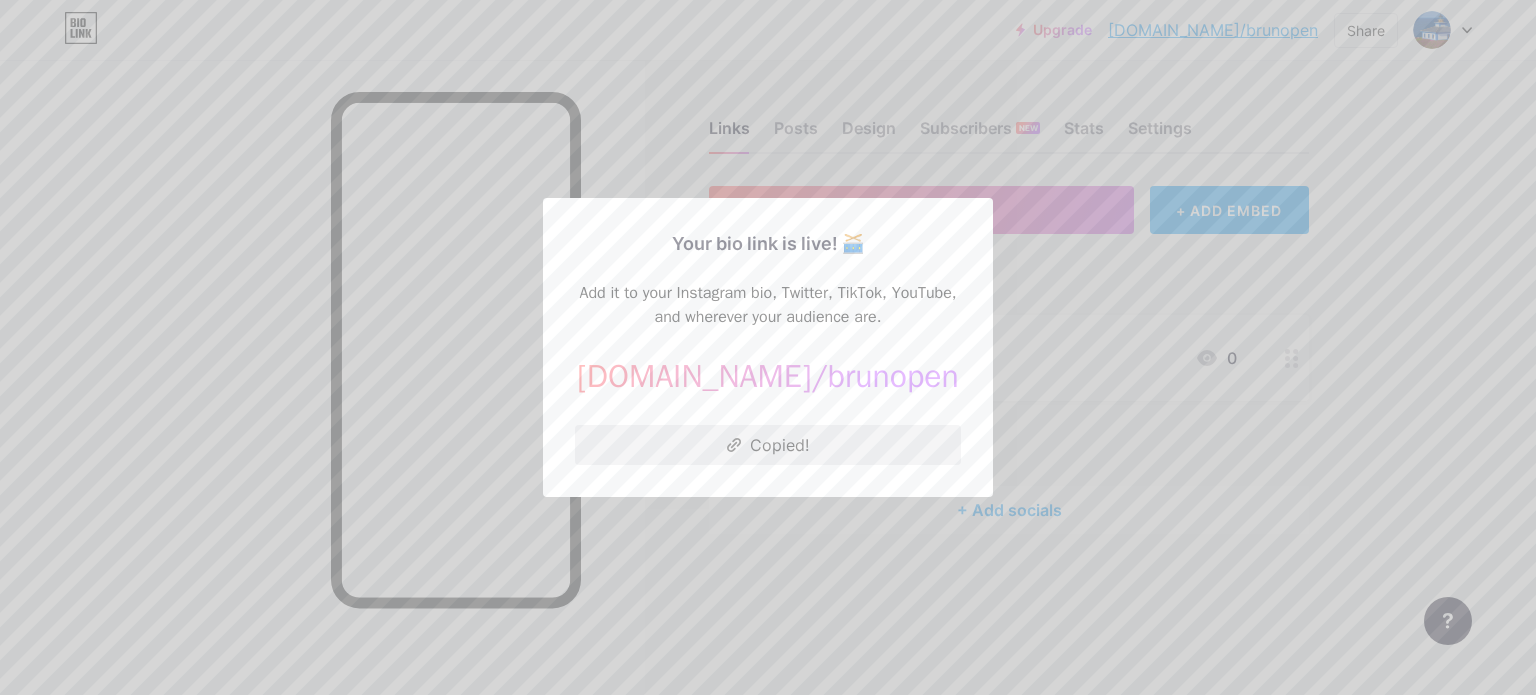 click on "Copied!" at bounding box center [768, 445] 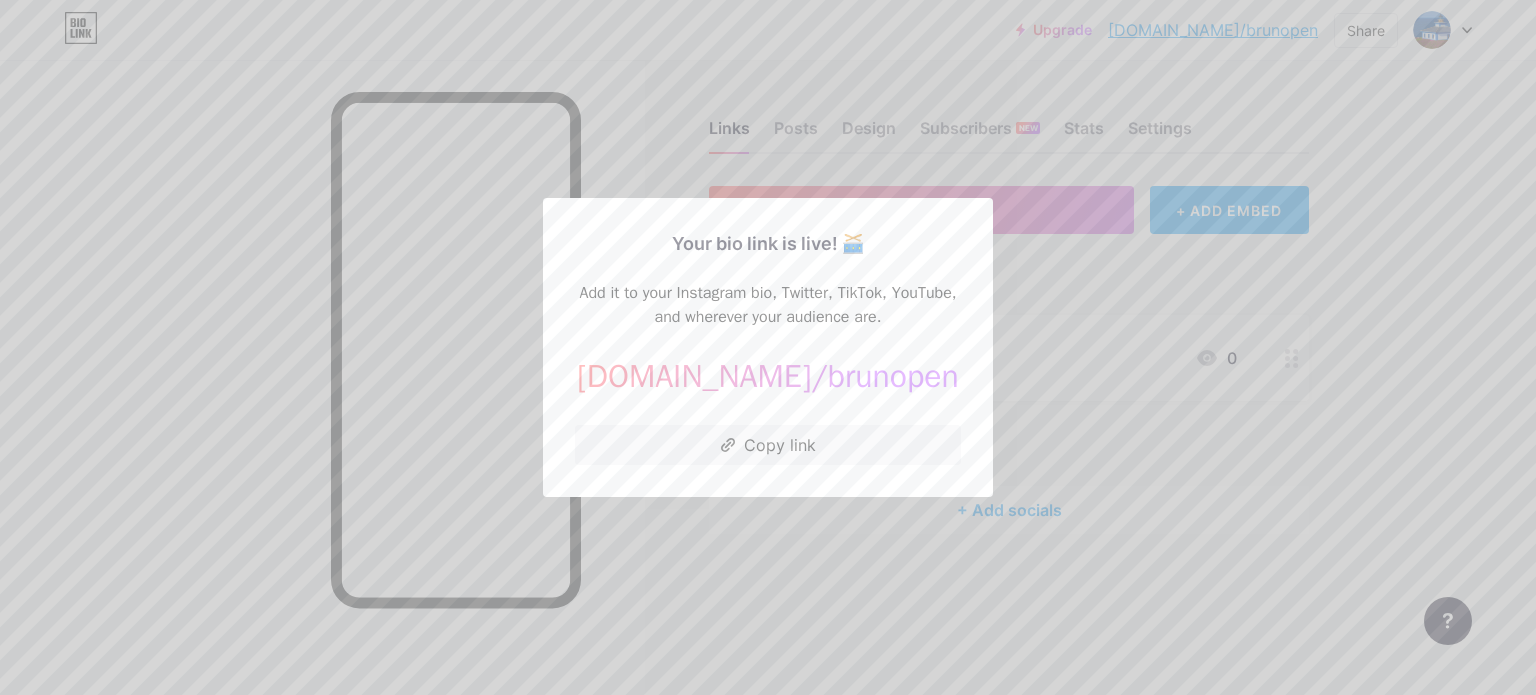 click at bounding box center [768, 347] 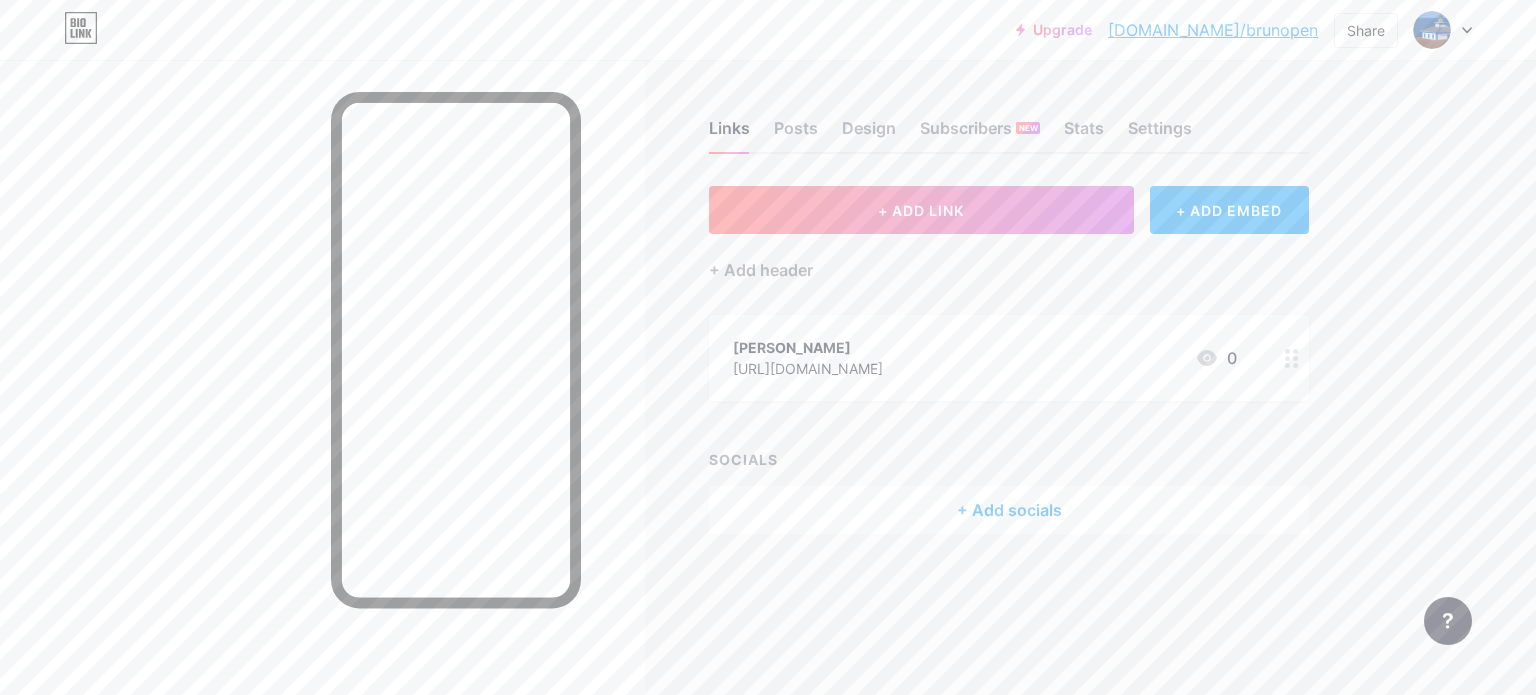click on "bio.link/brunopen" at bounding box center [1213, 30] 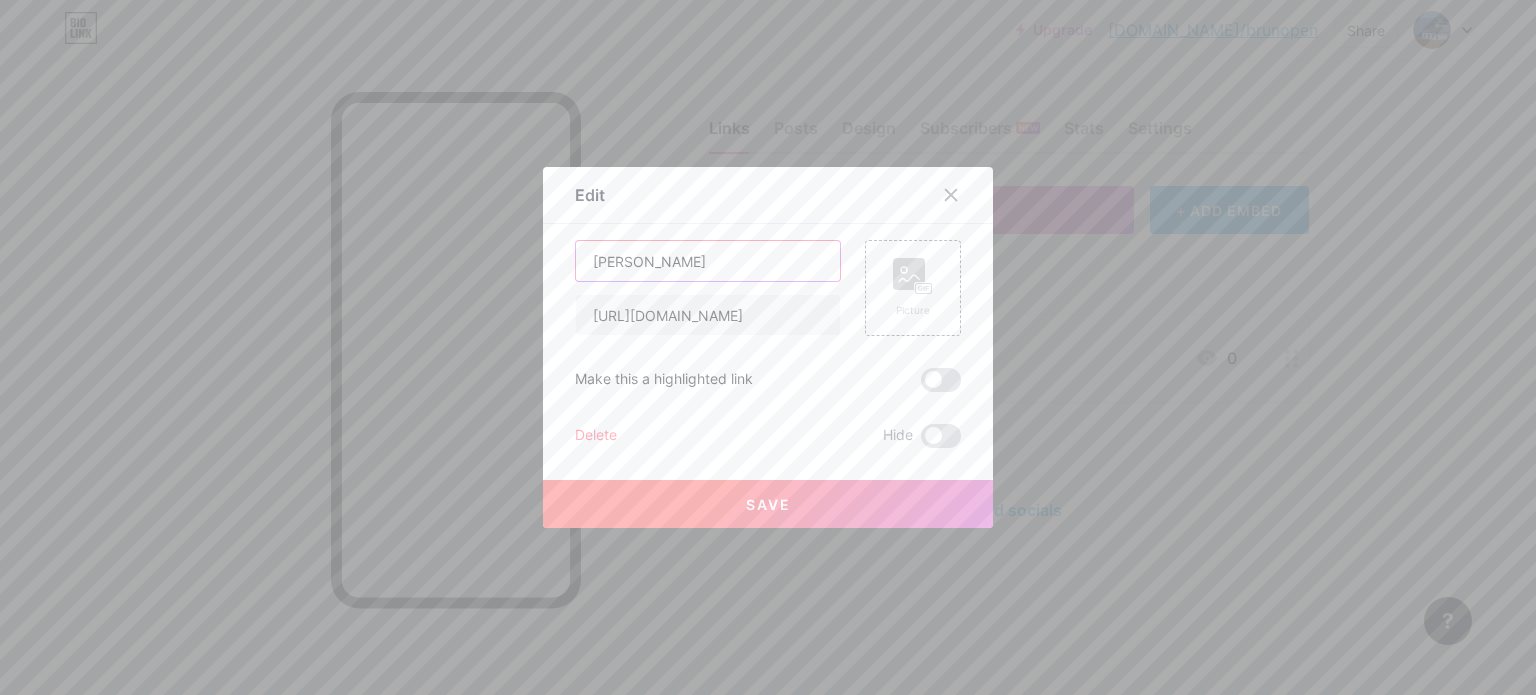 drag, startPoint x: 670, startPoint y: 272, endPoint x: 368, endPoint y: 263, distance: 302.13406 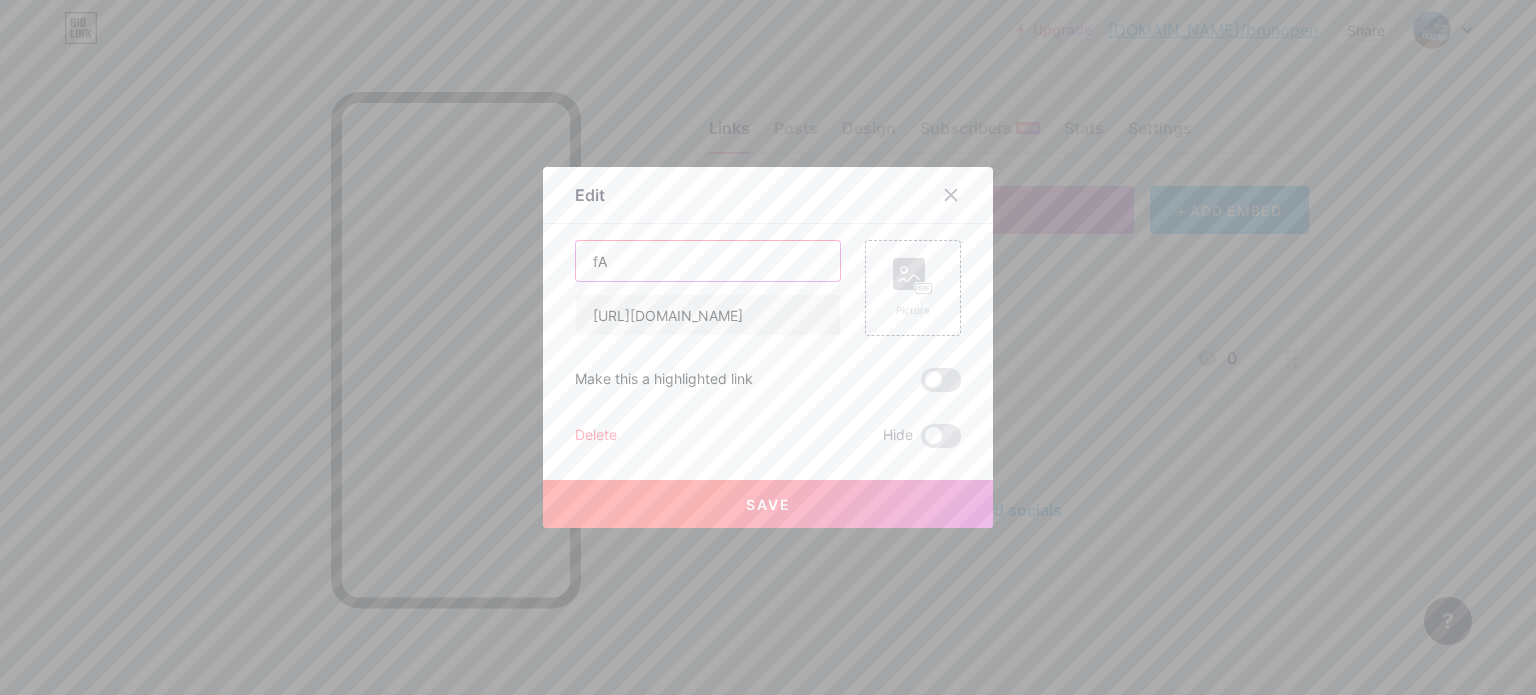 type on "f" 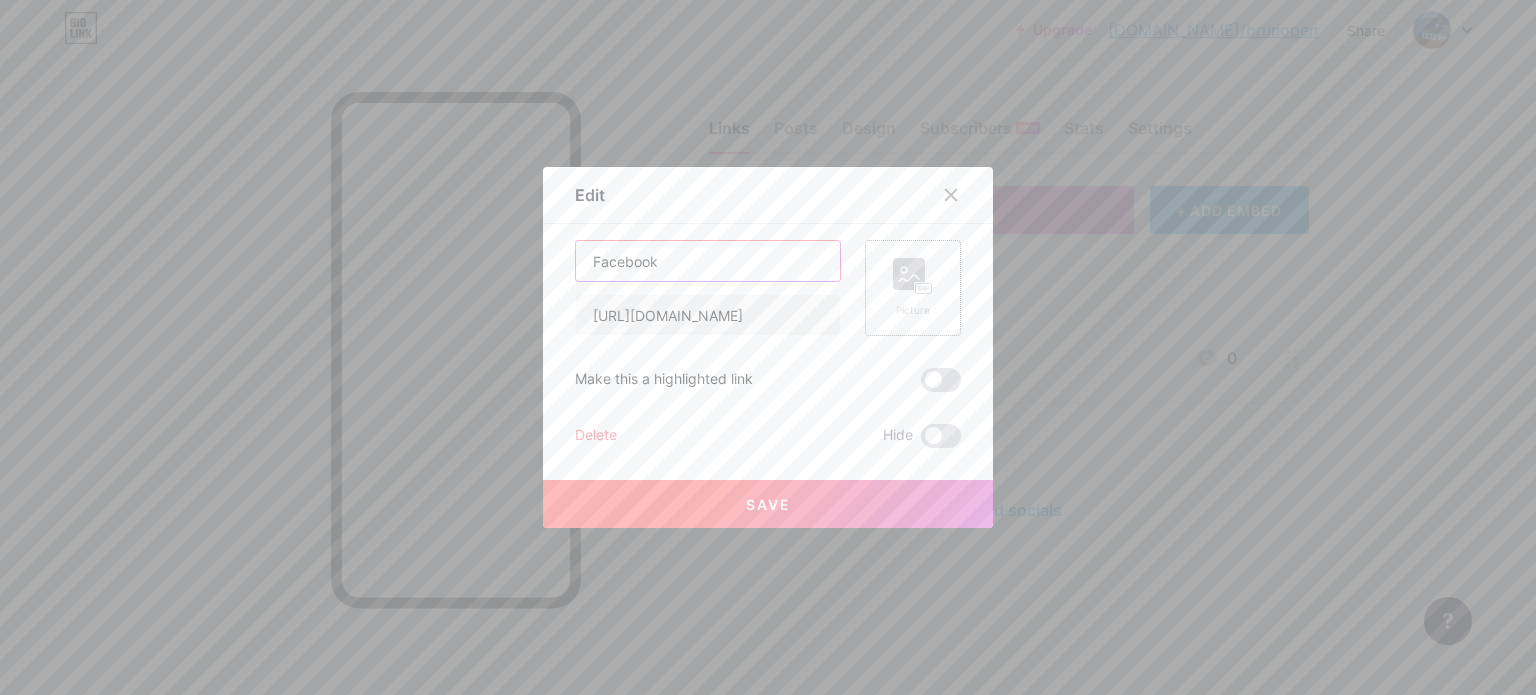 type on "Facebook" 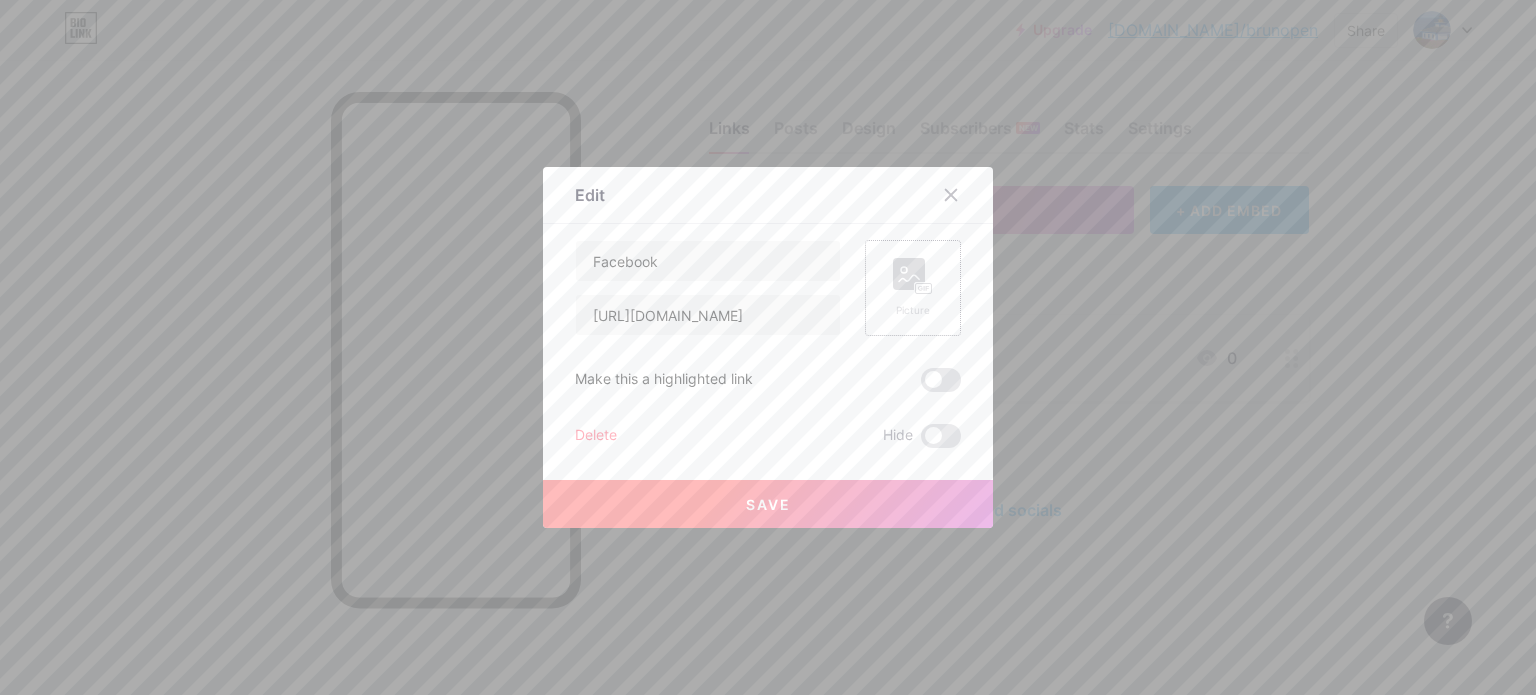 click on "Picture" at bounding box center [913, 288] 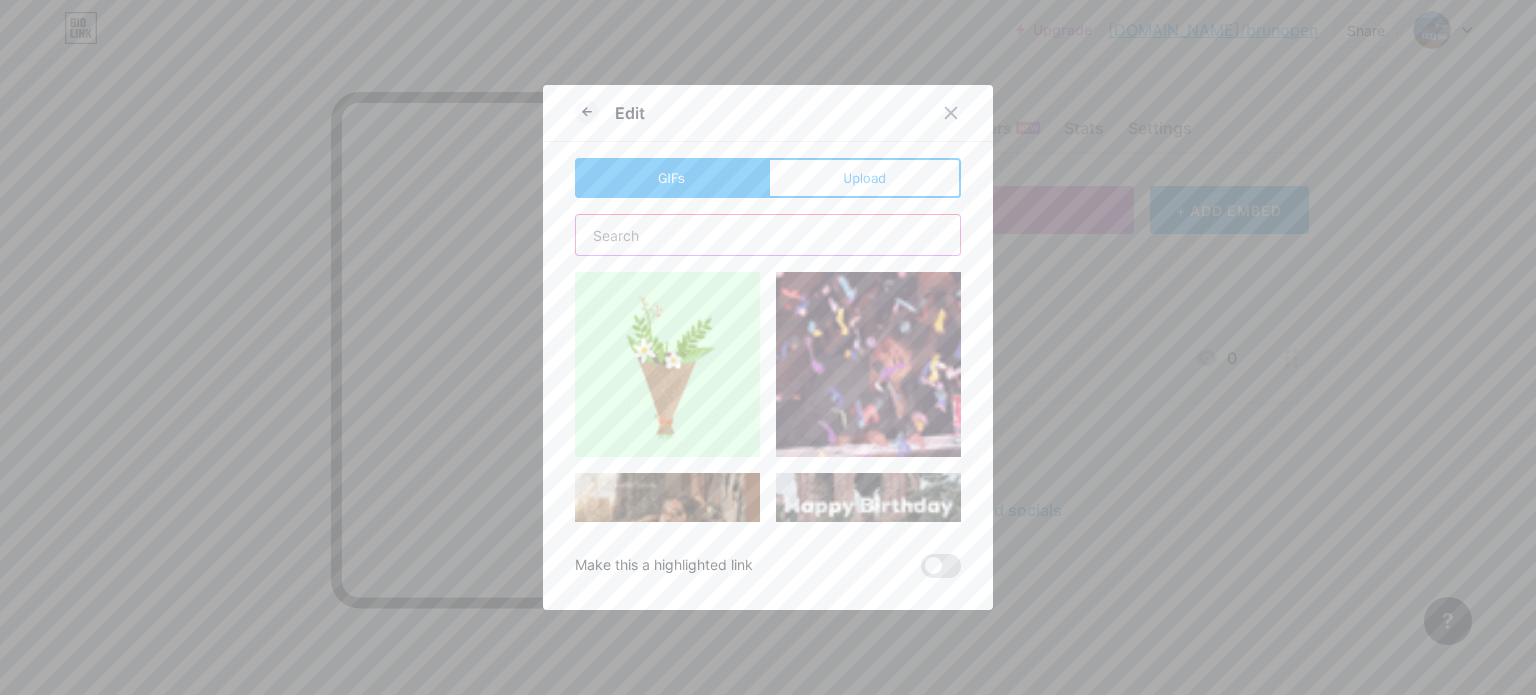 click at bounding box center (768, 235) 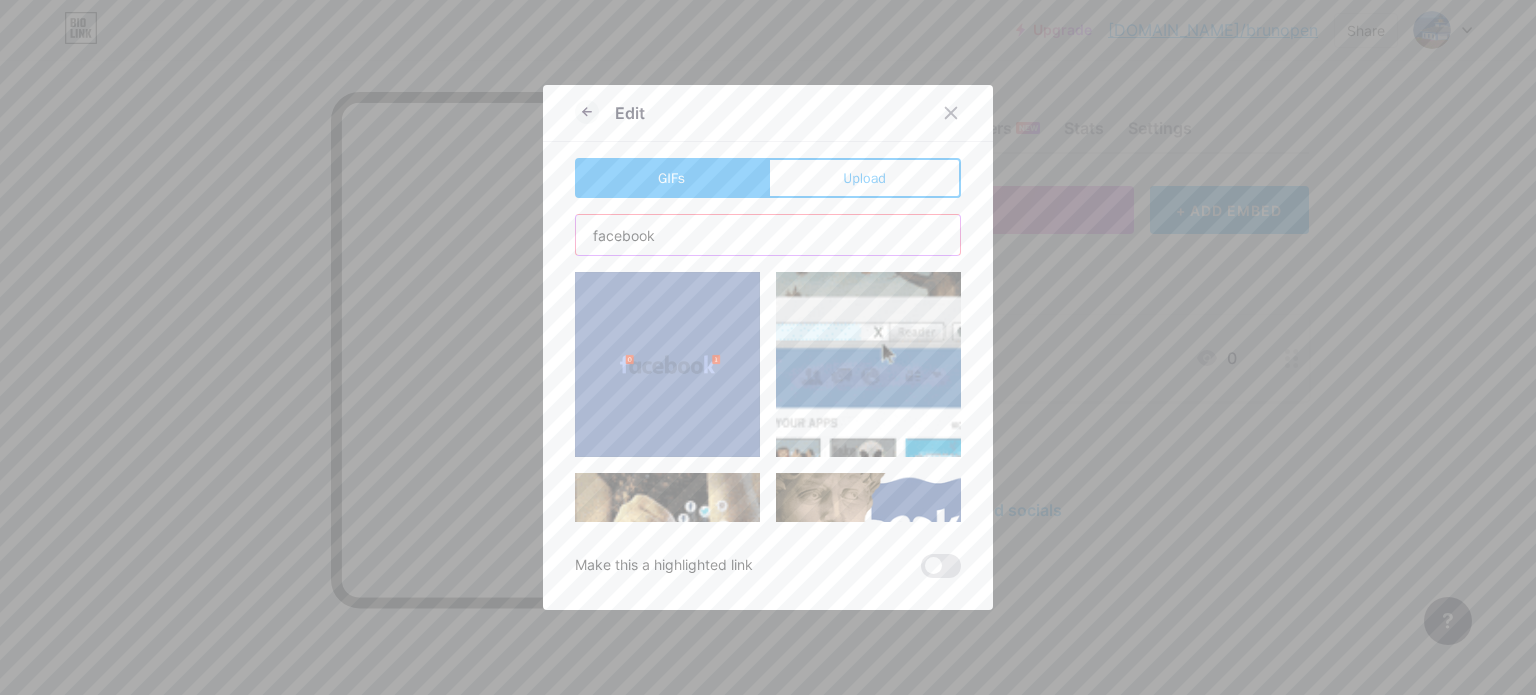 type on "facebook" 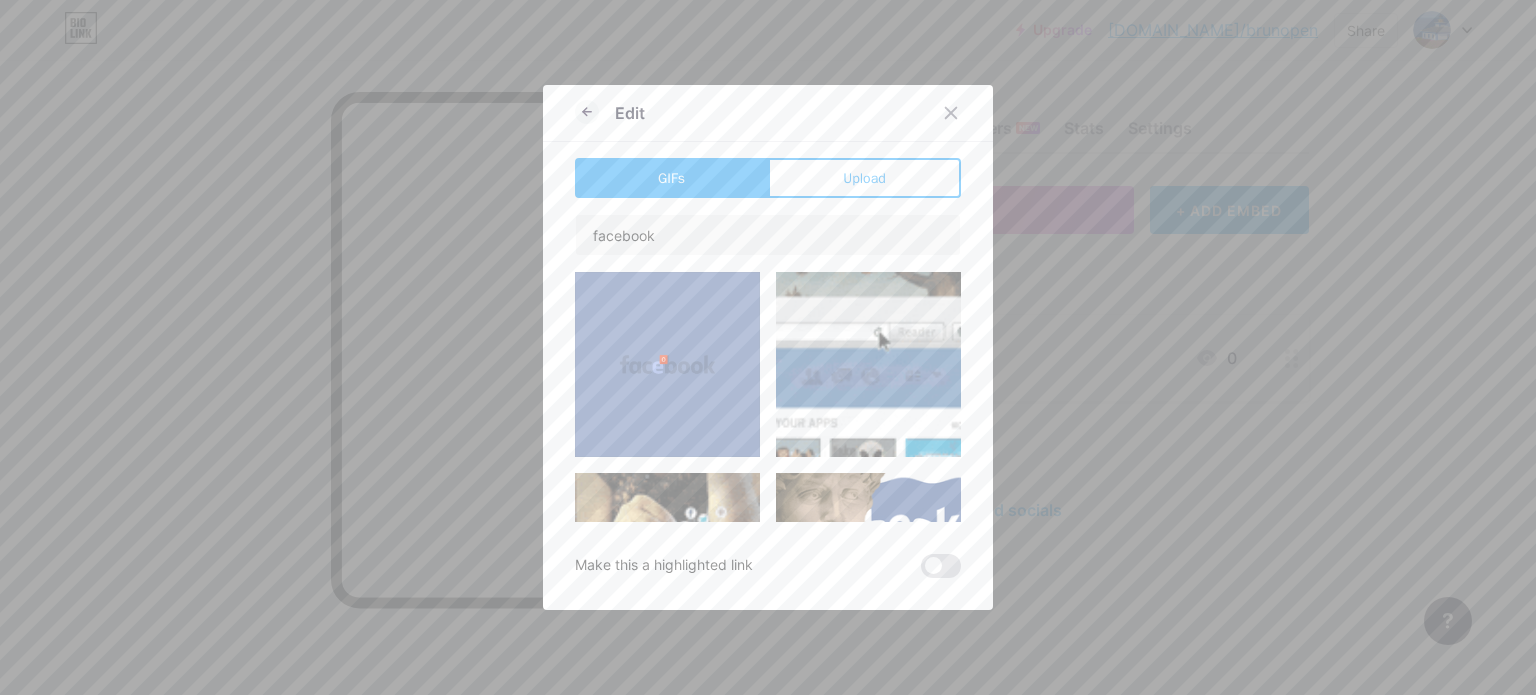 click at bounding box center (667, 364) 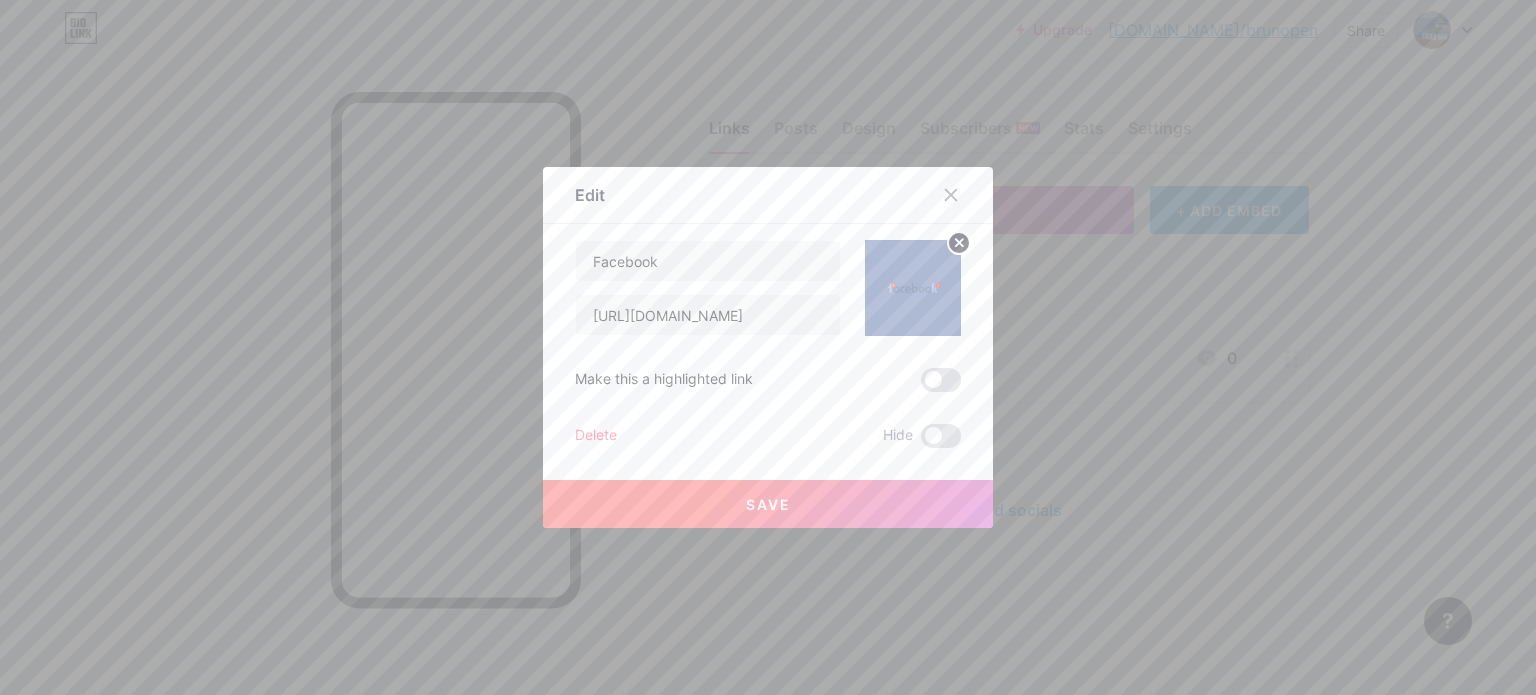 click on "Save" at bounding box center (768, 504) 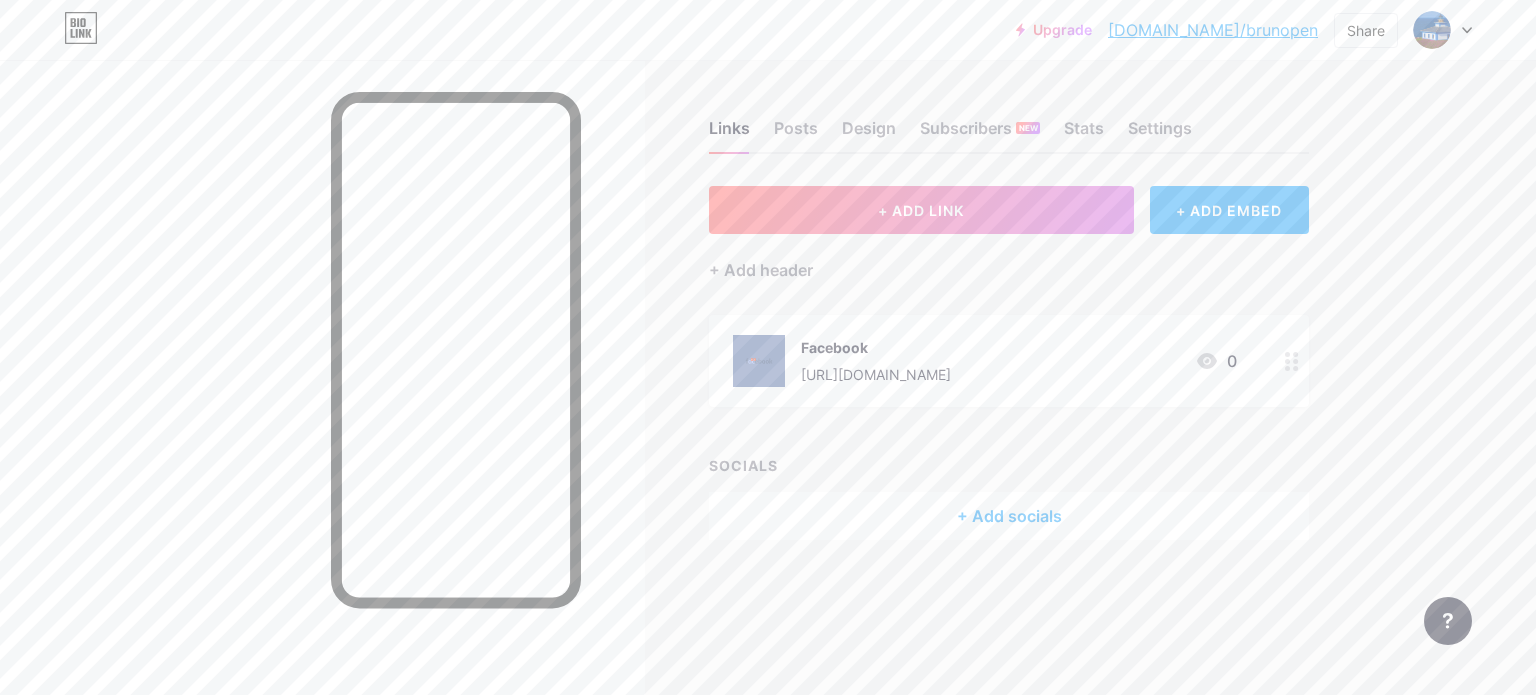 click on "https://www.facebook.com/ximperbp/" at bounding box center [876, 374] 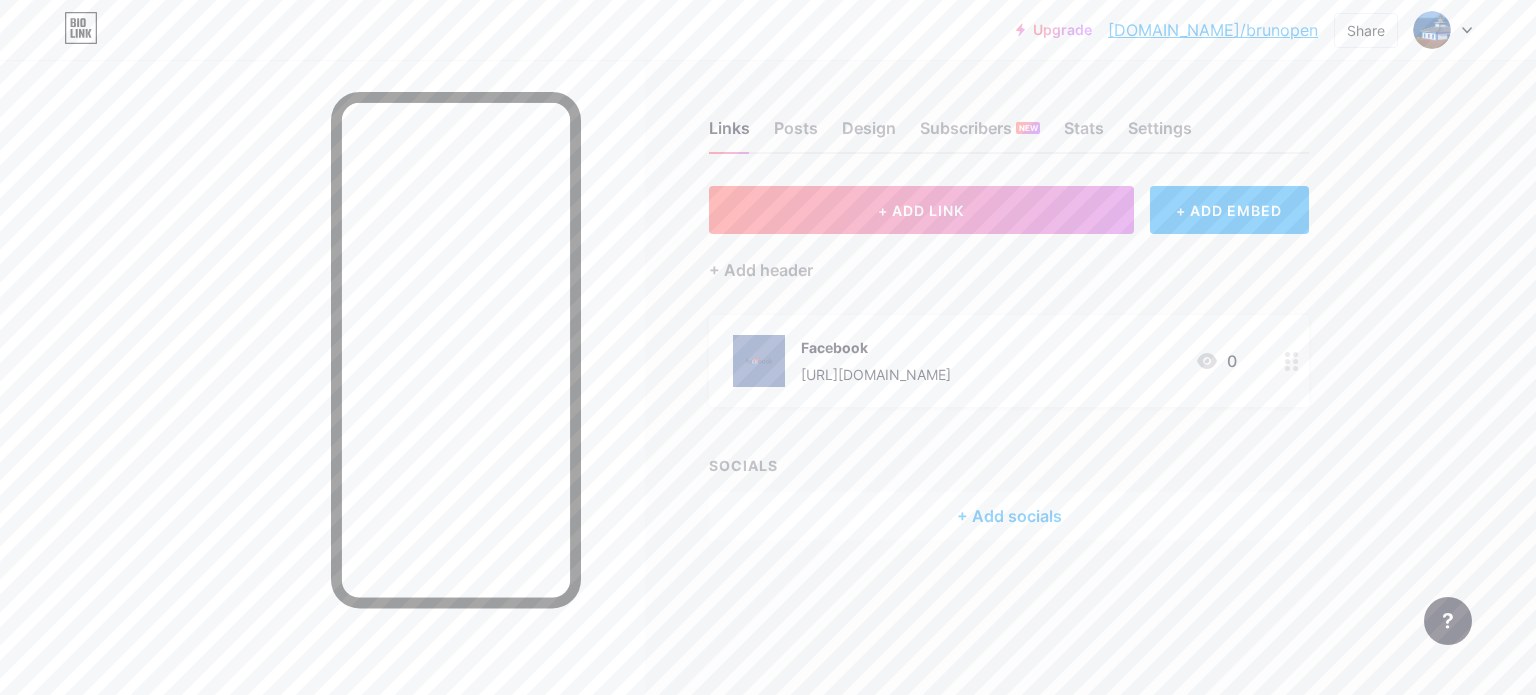 click at bounding box center (768, 347) 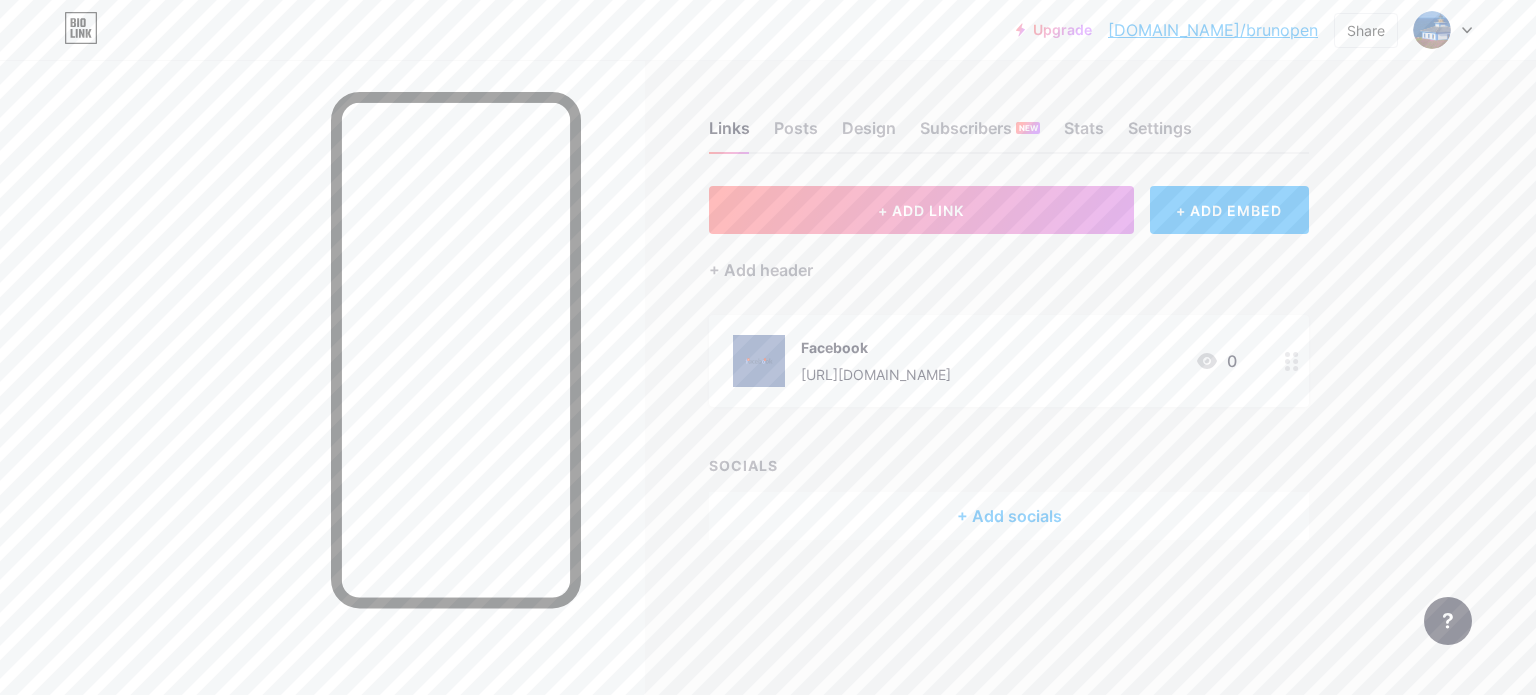 click on "Facebook
https://www.facebook.com/ximperbp/
0" at bounding box center (985, 361) 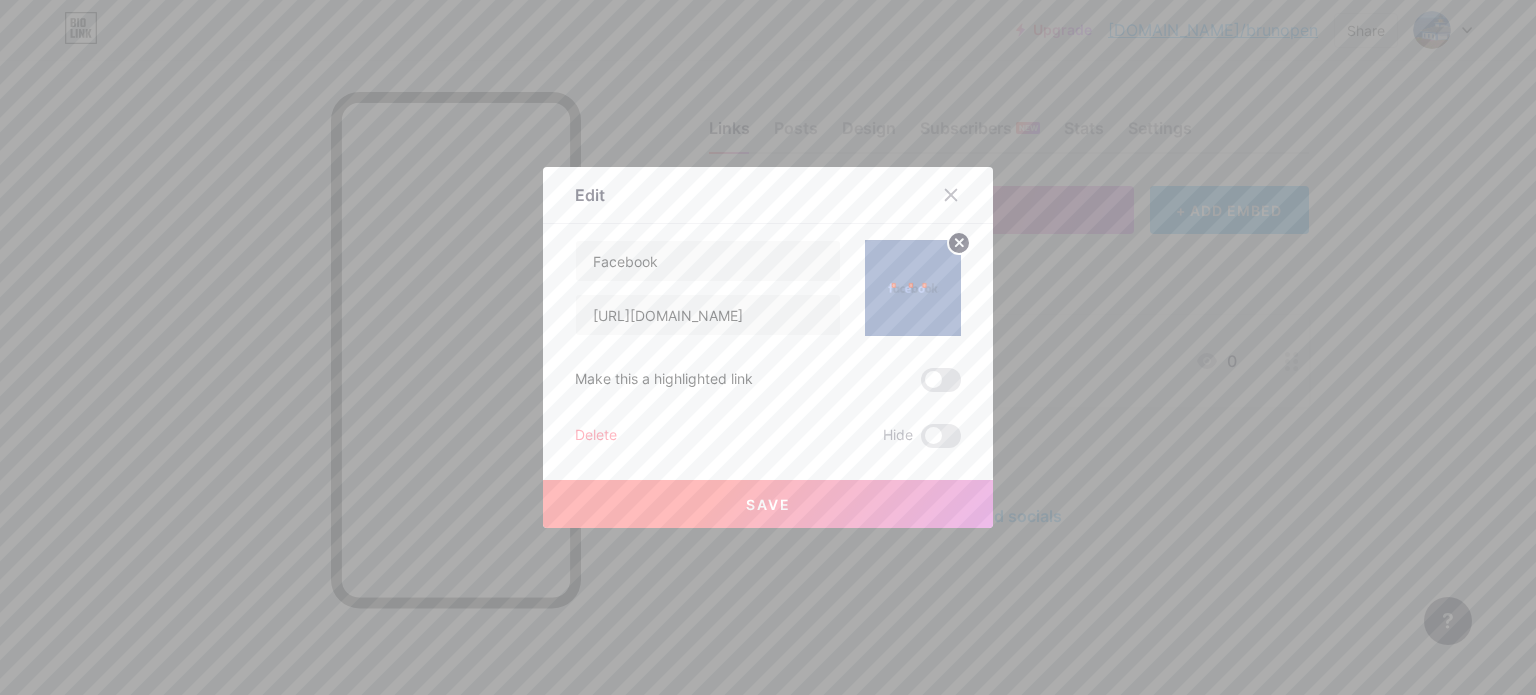 click 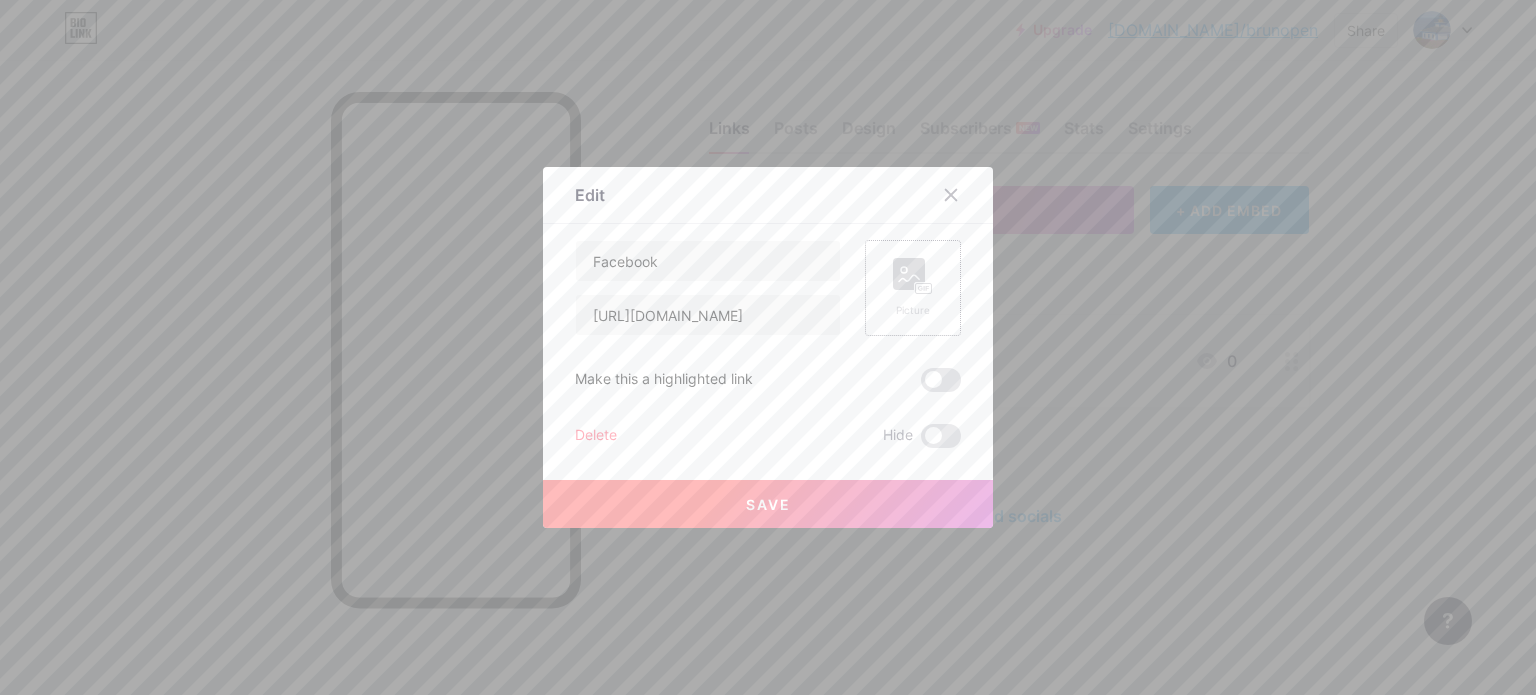 click 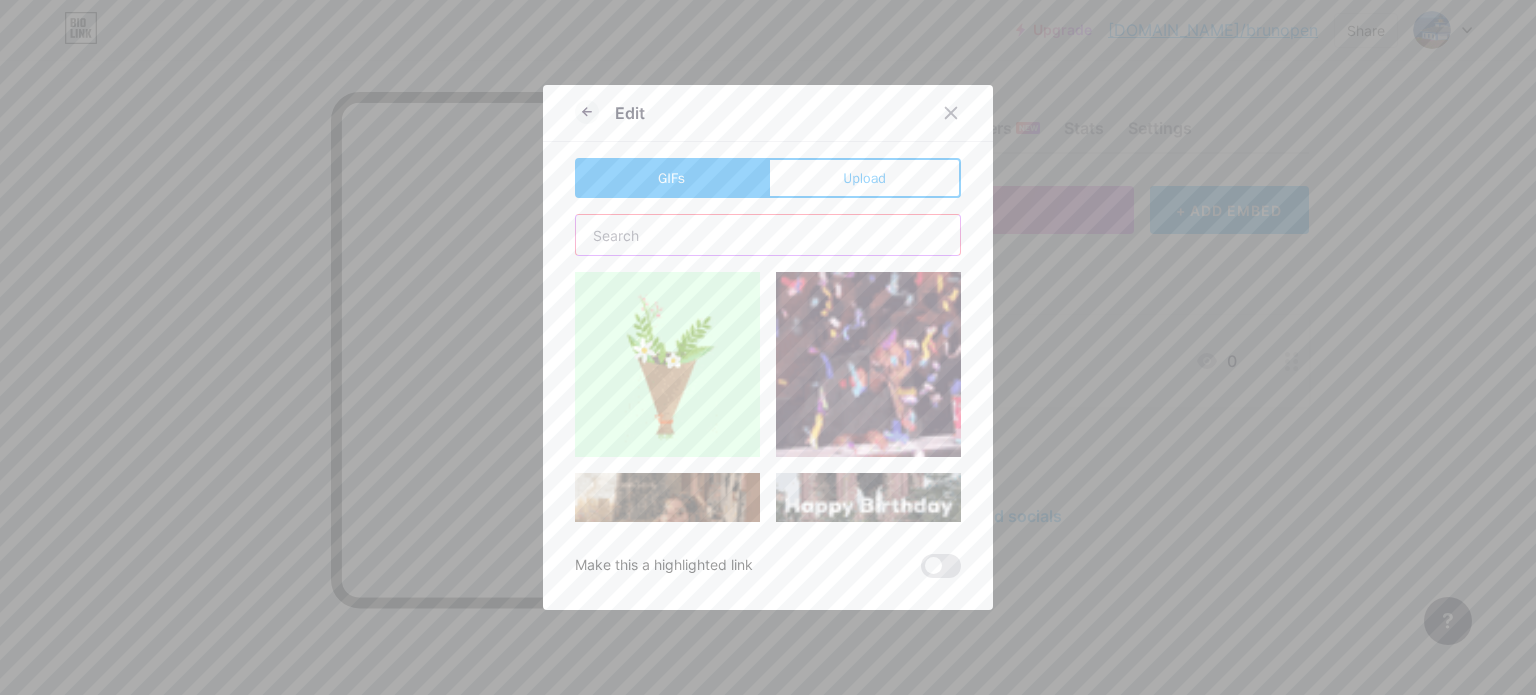 click at bounding box center (768, 235) 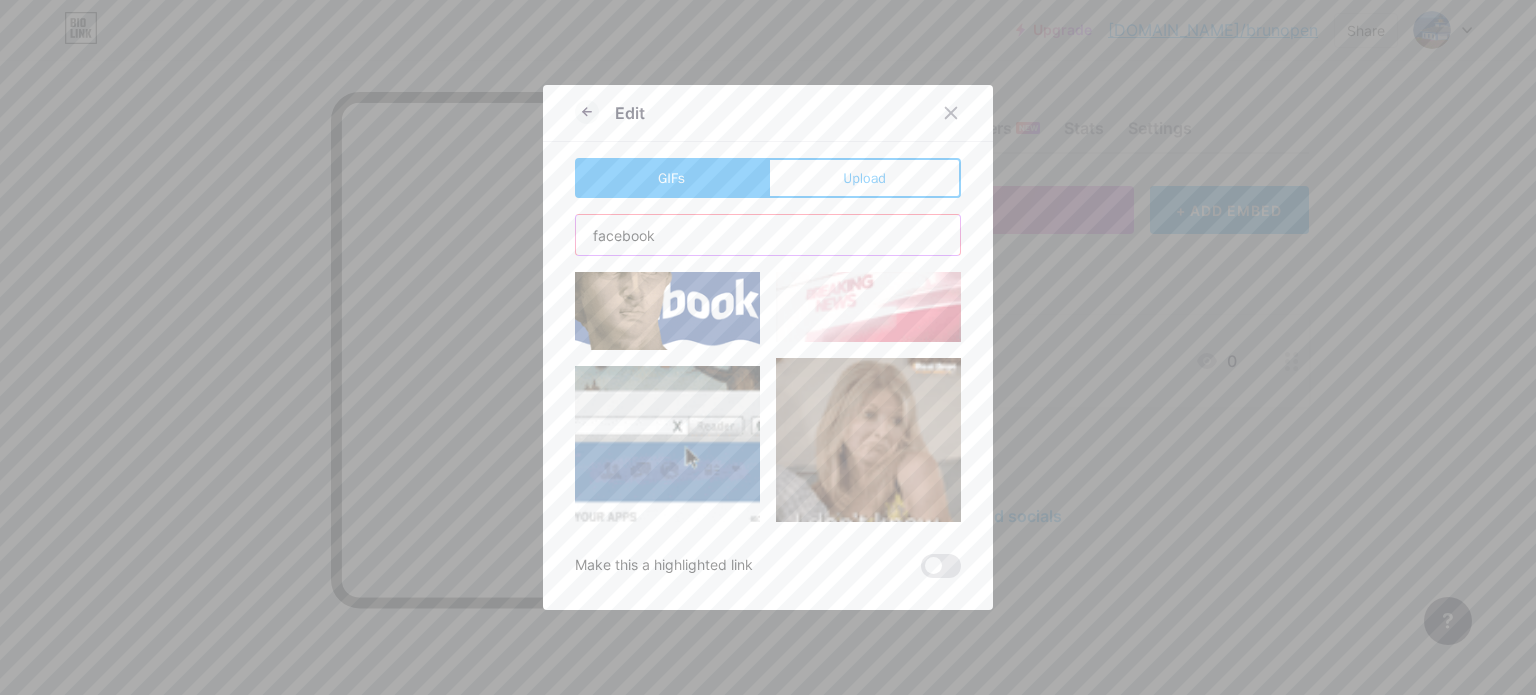 scroll, scrollTop: 4066, scrollLeft: 0, axis: vertical 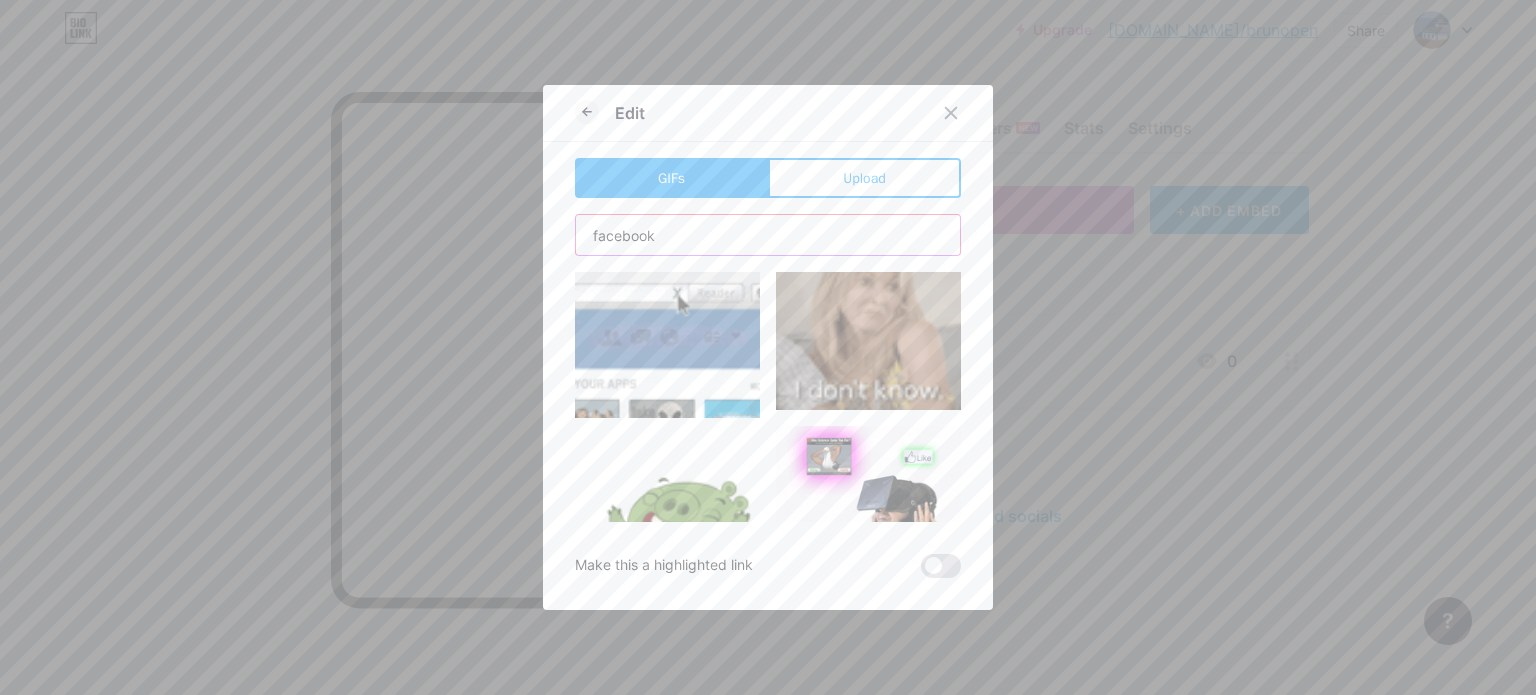 type on "facebook" 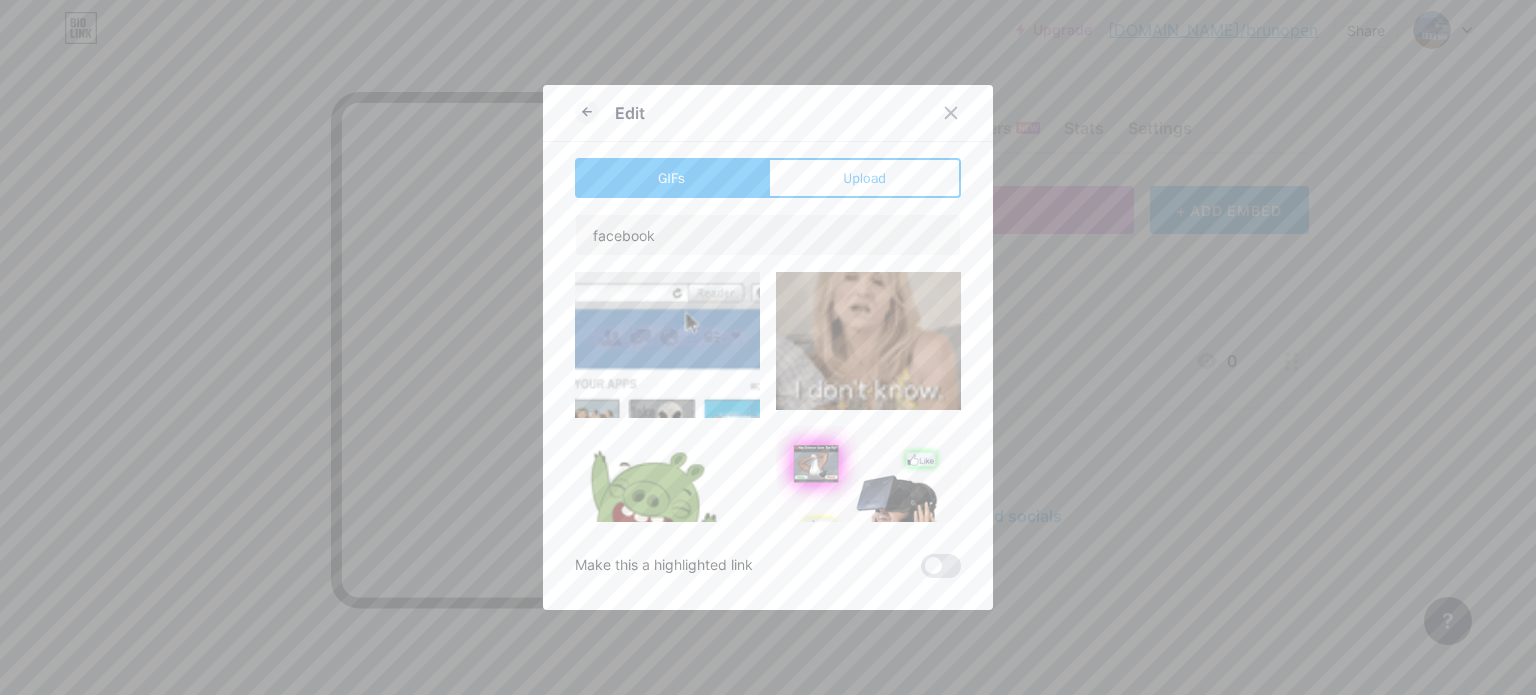 click at bounding box center [667, 526] 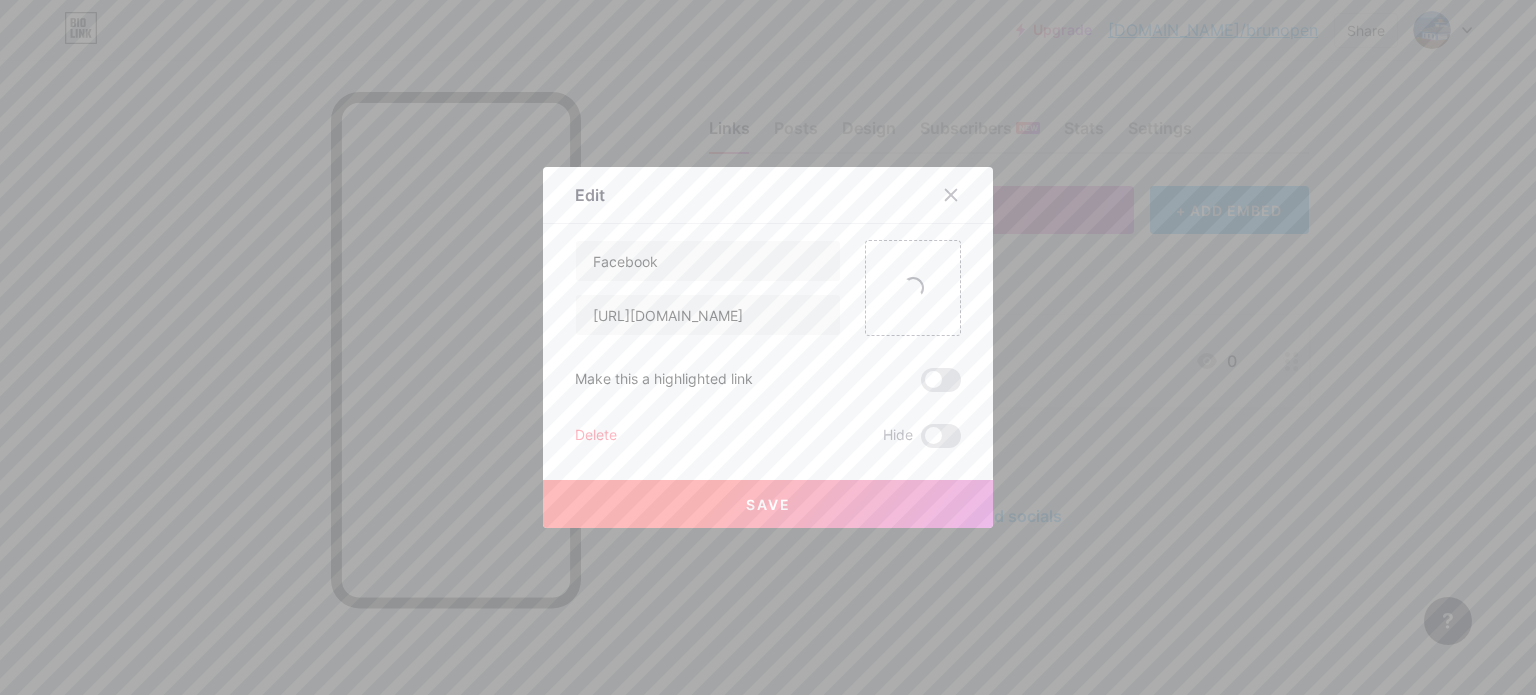 click on "Save" at bounding box center (768, 504) 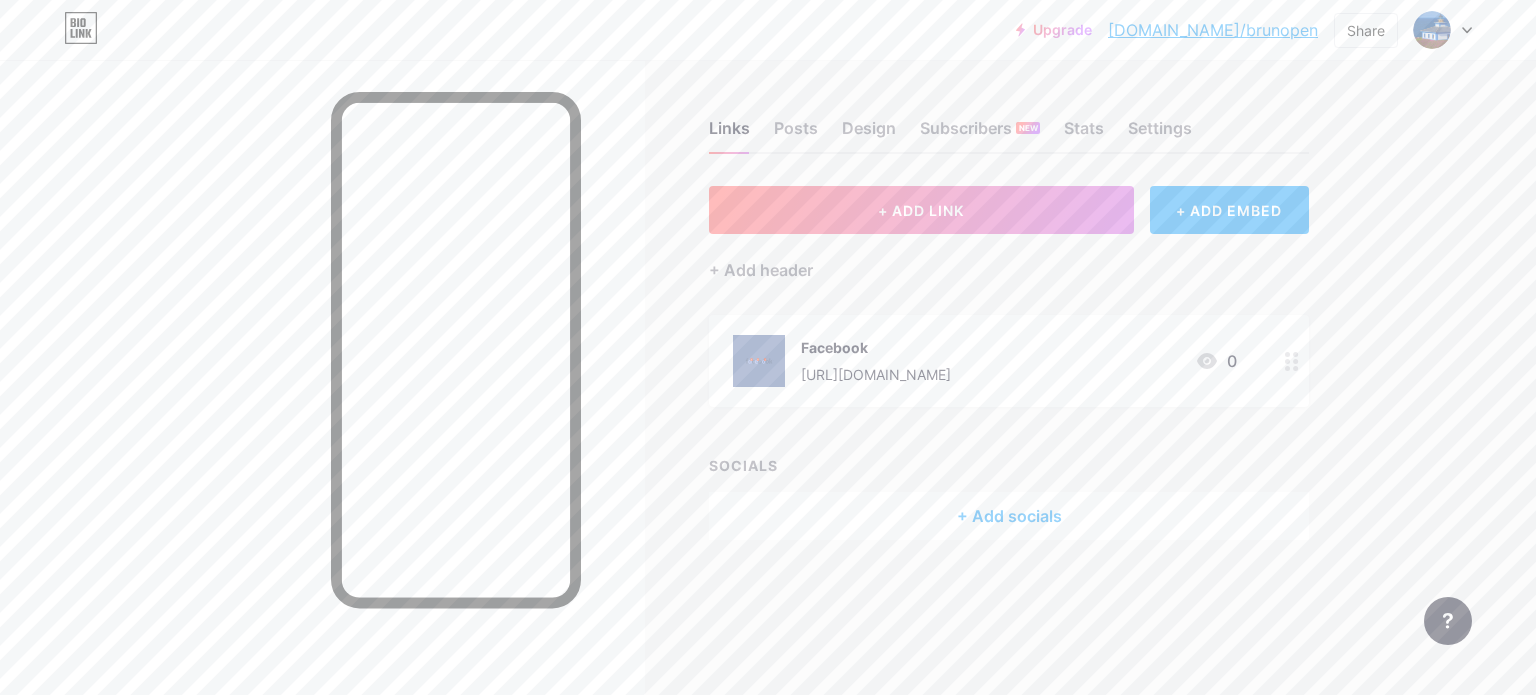 click on "Facebook
https://www.facebook.com/ximperbp/
0" at bounding box center (1009, 361) 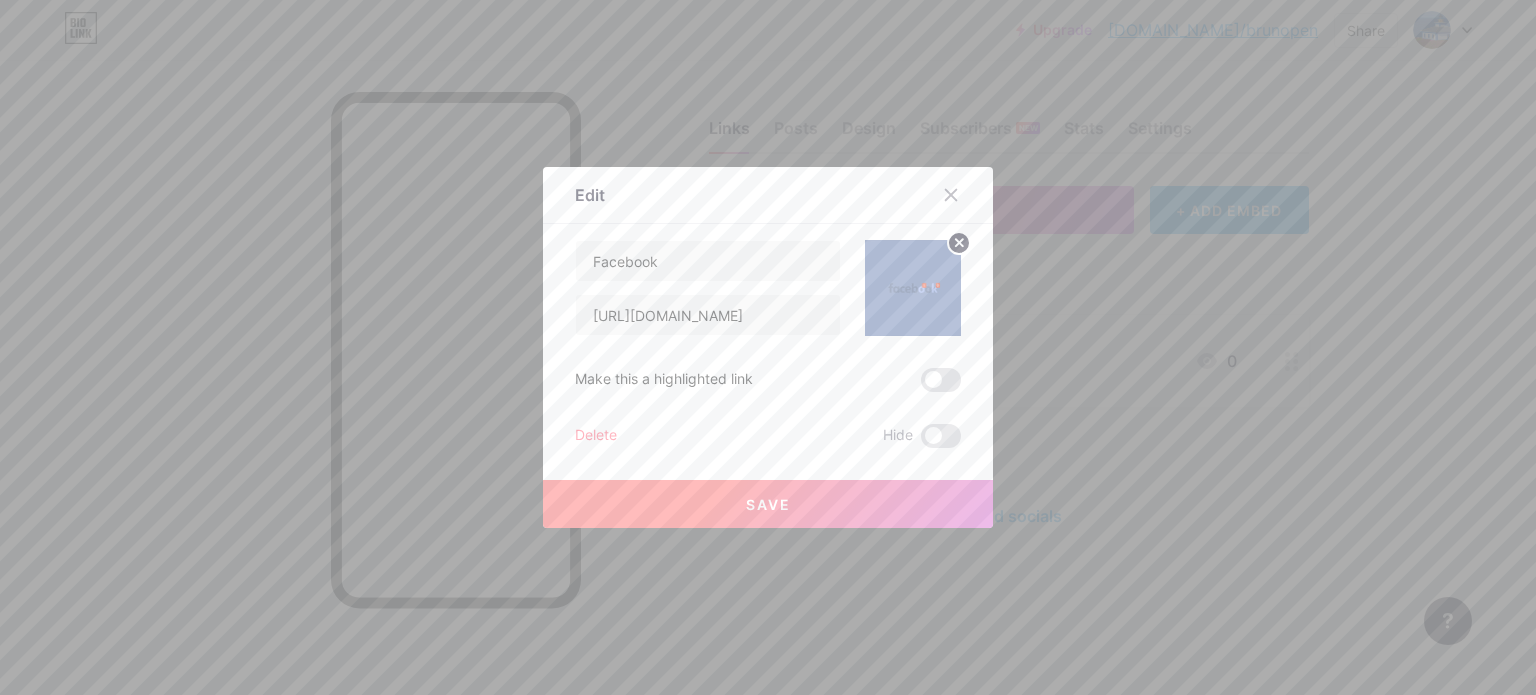 click 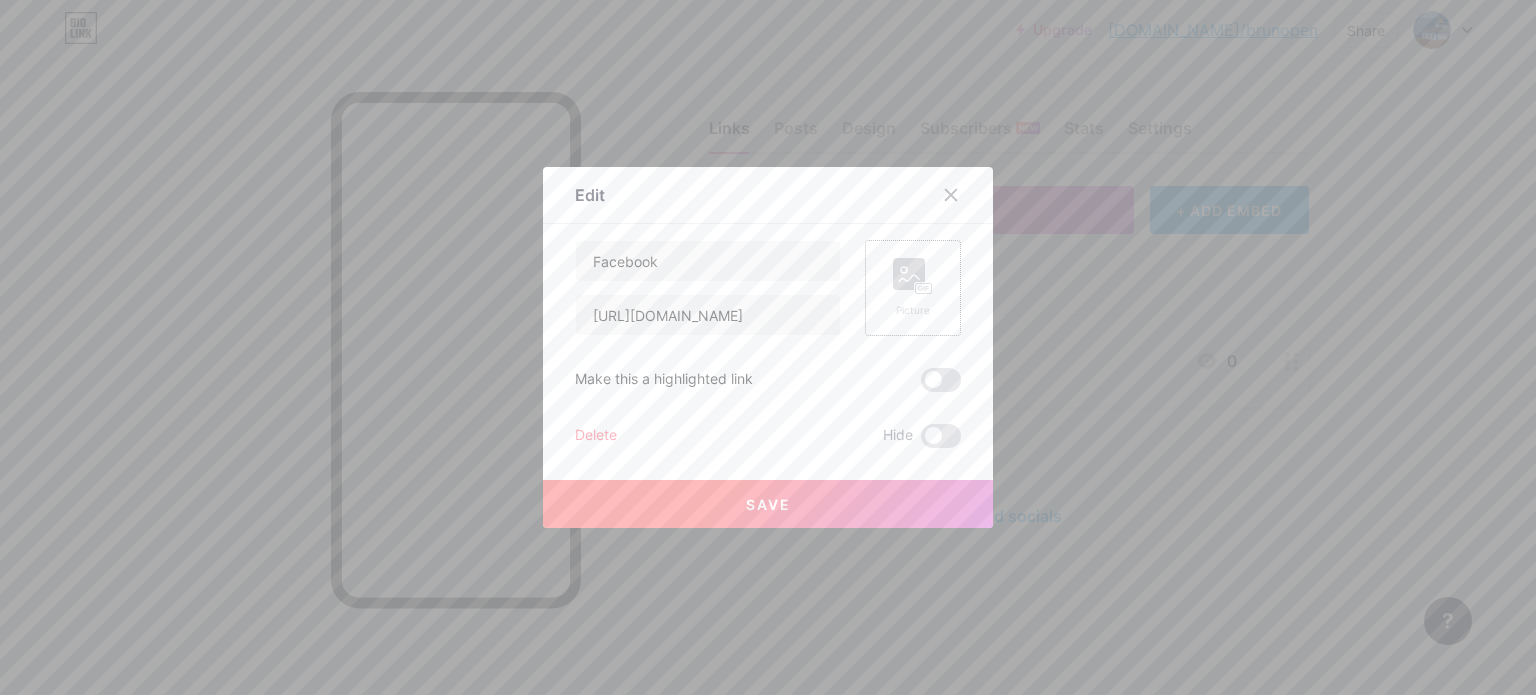 click on "Picture" at bounding box center [913, 288] 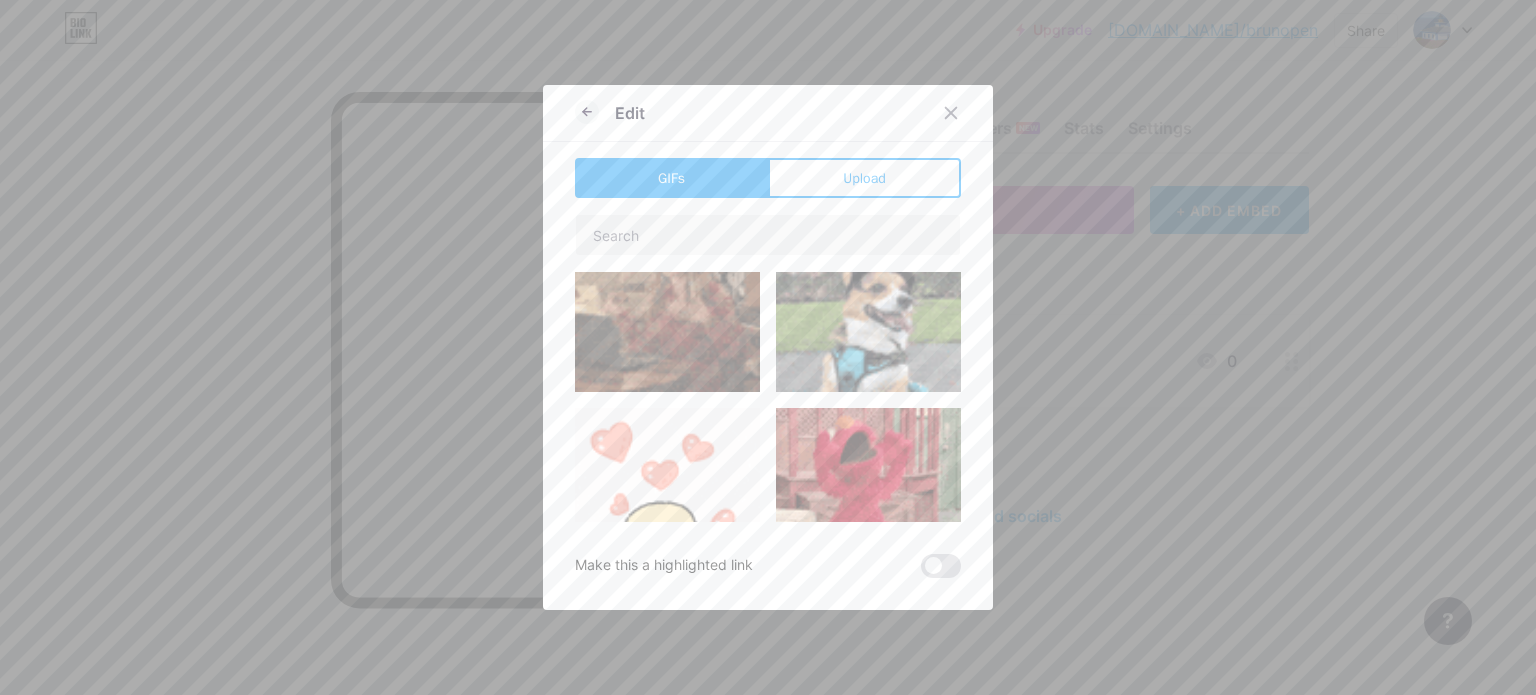 scroll, scrollTop: 400, scrollLeft: 0, axis: vertical 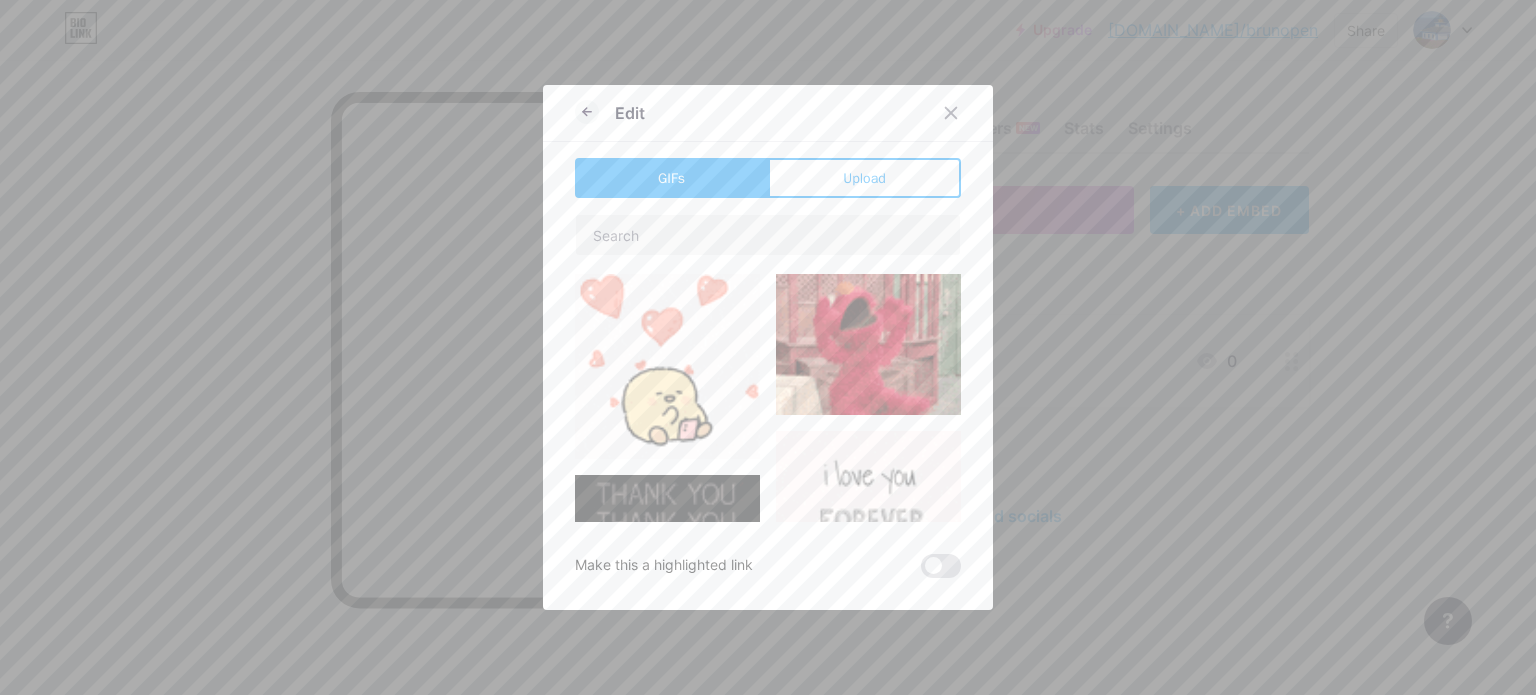 click at bounding box center [667, 366] 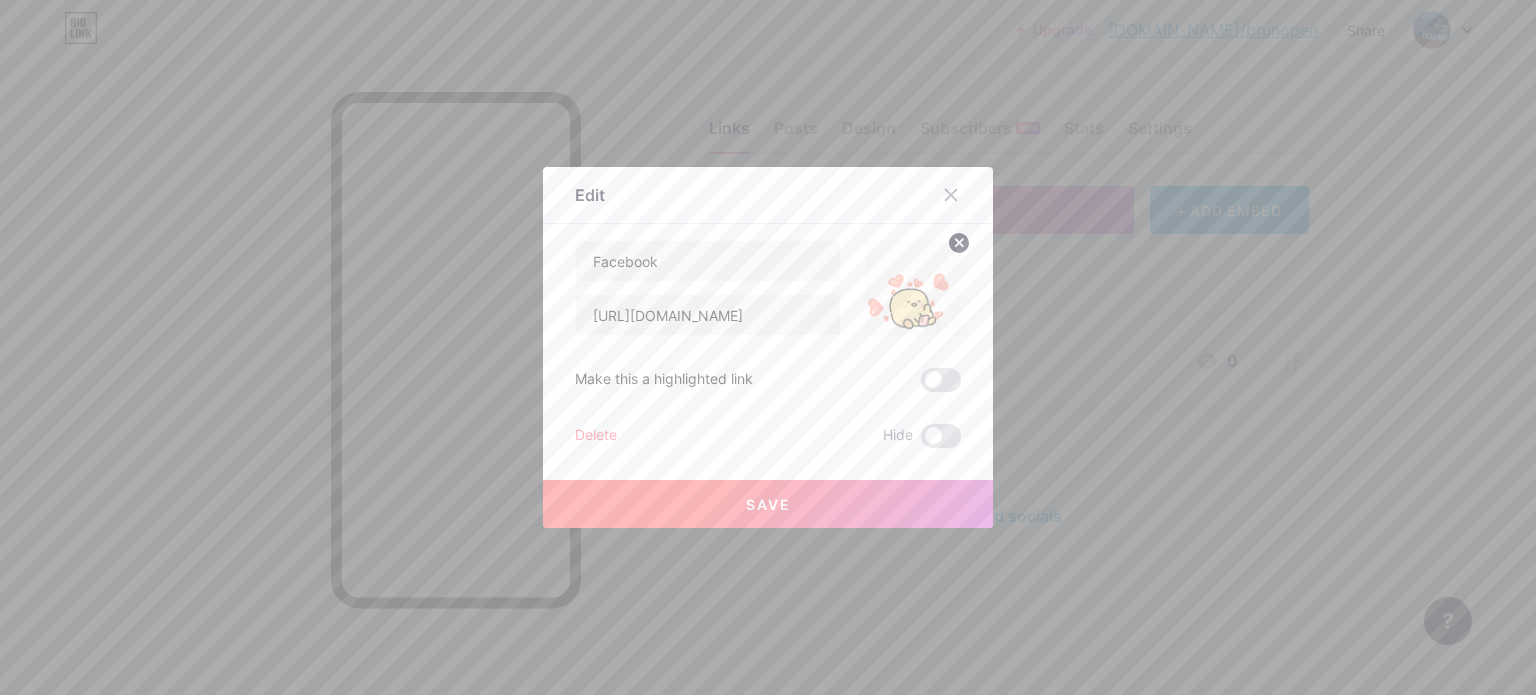 click on "Save" at bounding box center [768, 504] 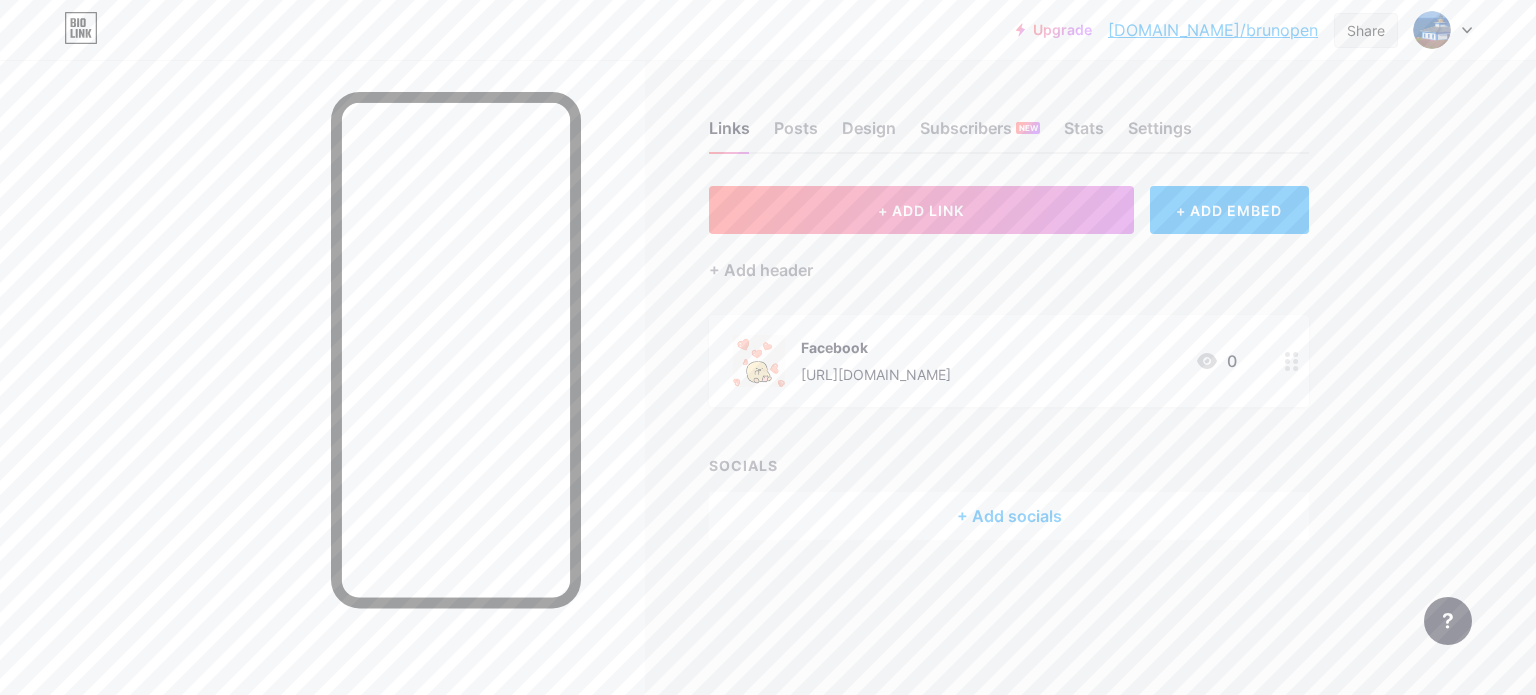 click on "Share" at bounding box center [1366, 30] 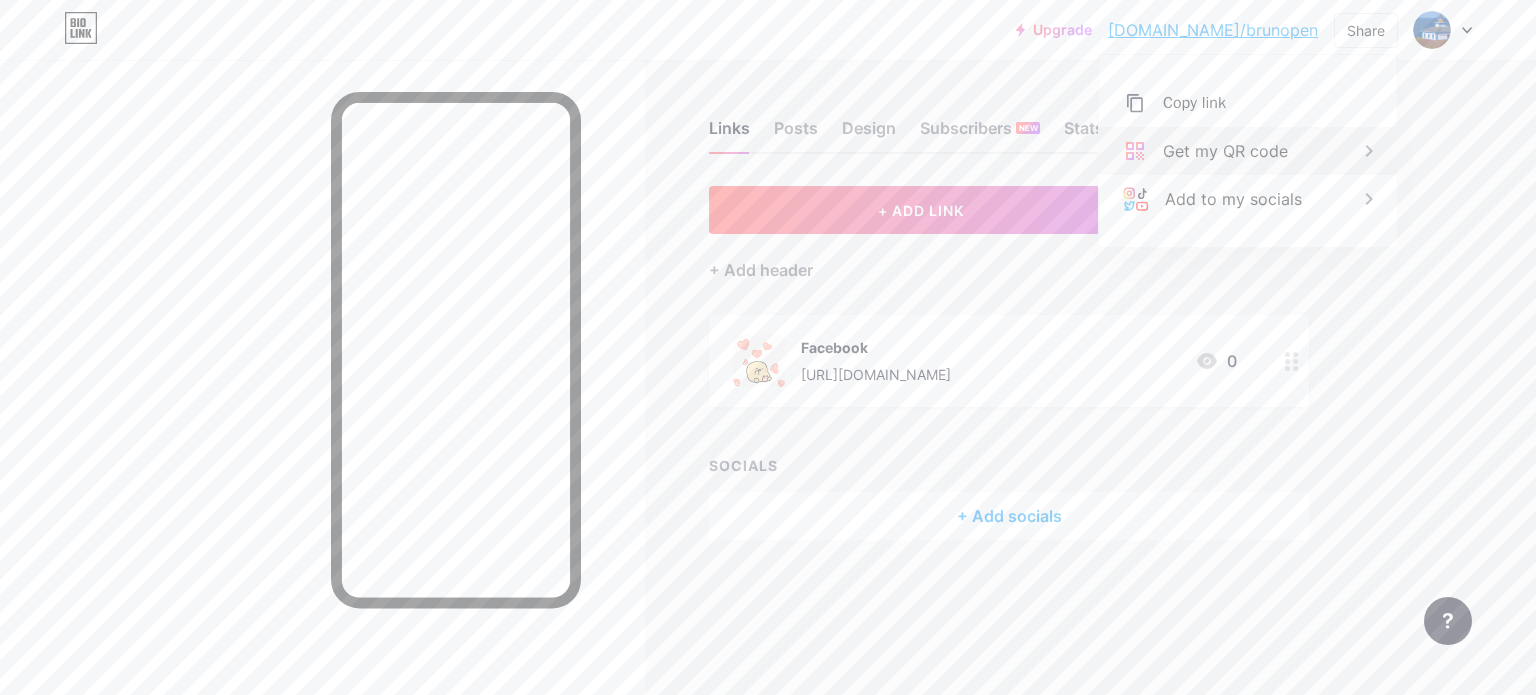 click on "Get my QR code" at bounding box center (1225, 151) 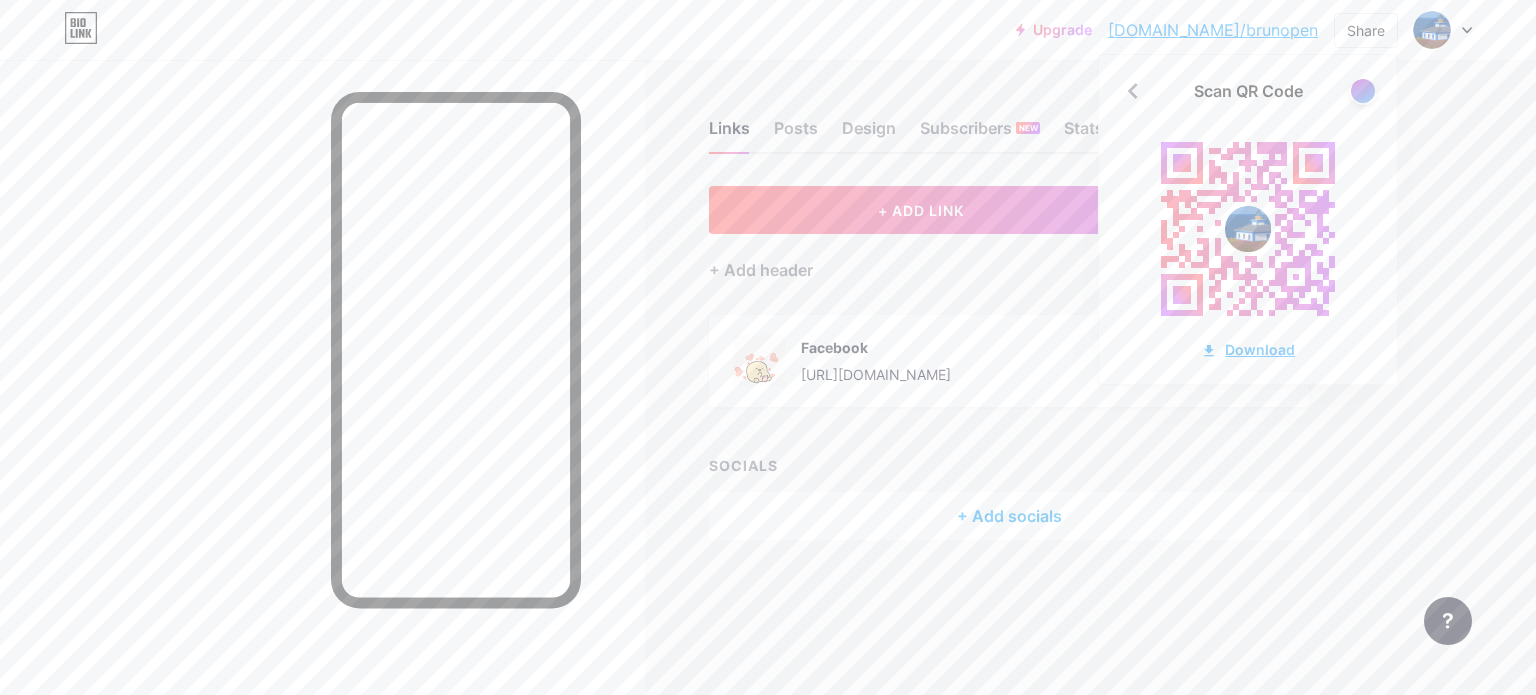 click on "Download" at bounding box center (1248, 349) 